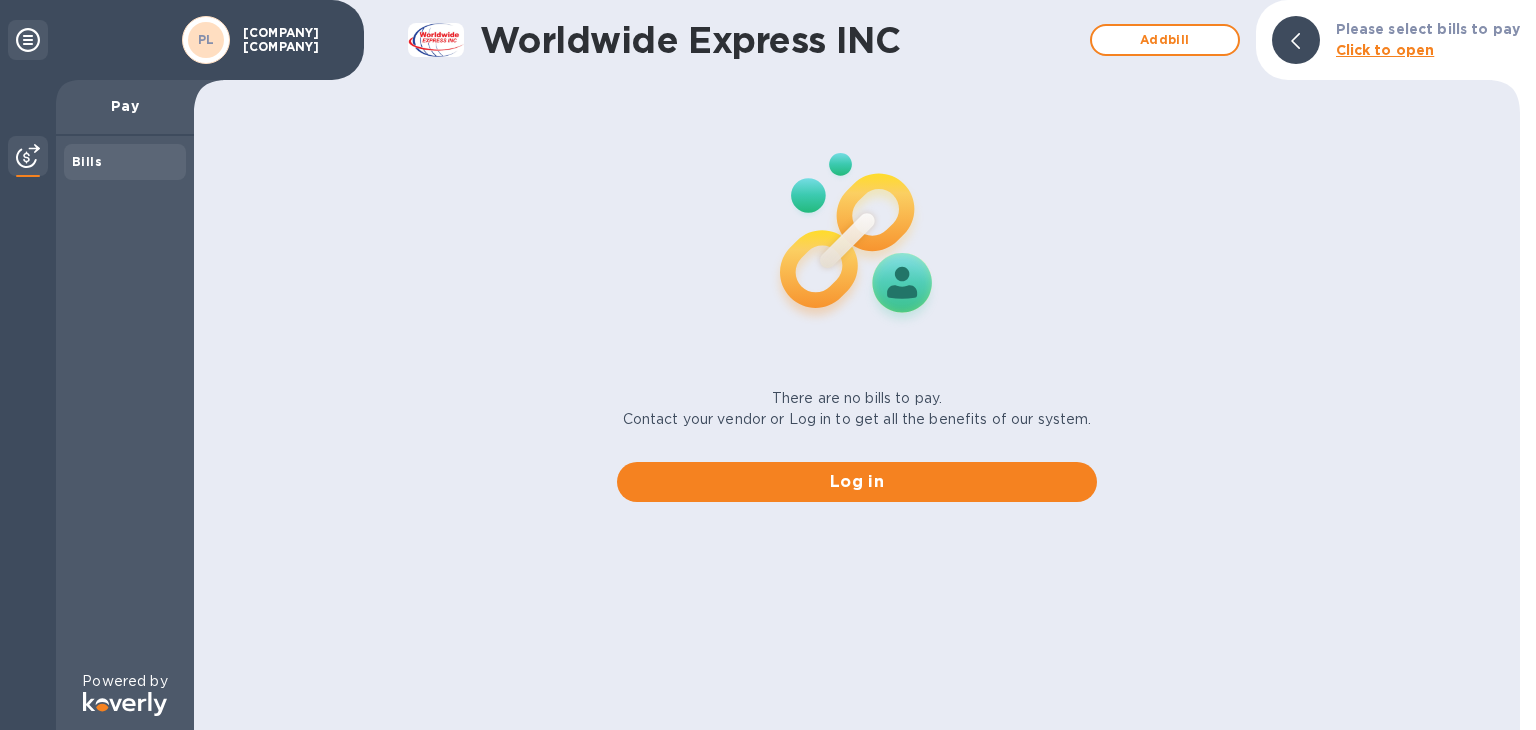 scroll, scrollTop: 0, scrollLeft: 0, axis: both 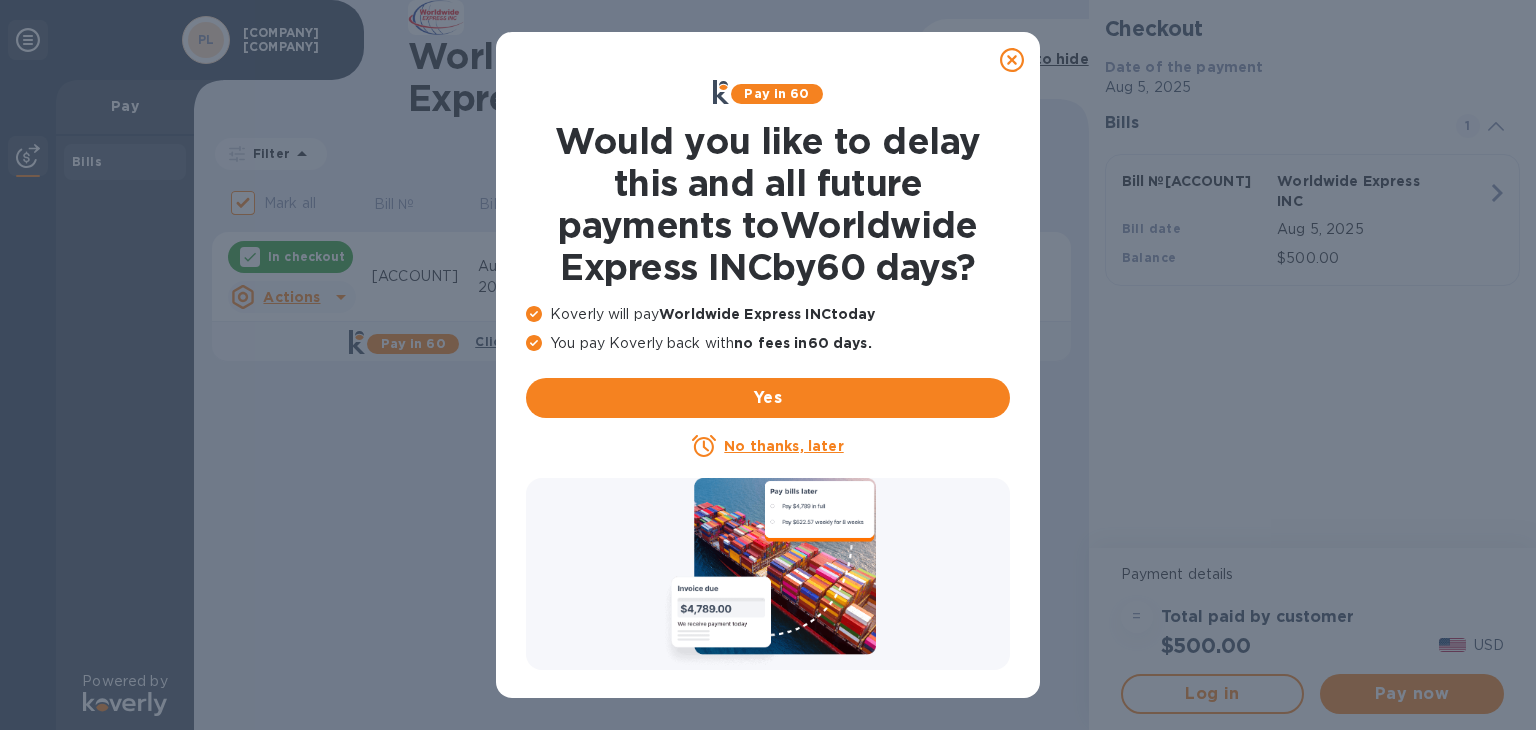 click on "No thanks, later" at bounding box center (783, 446) 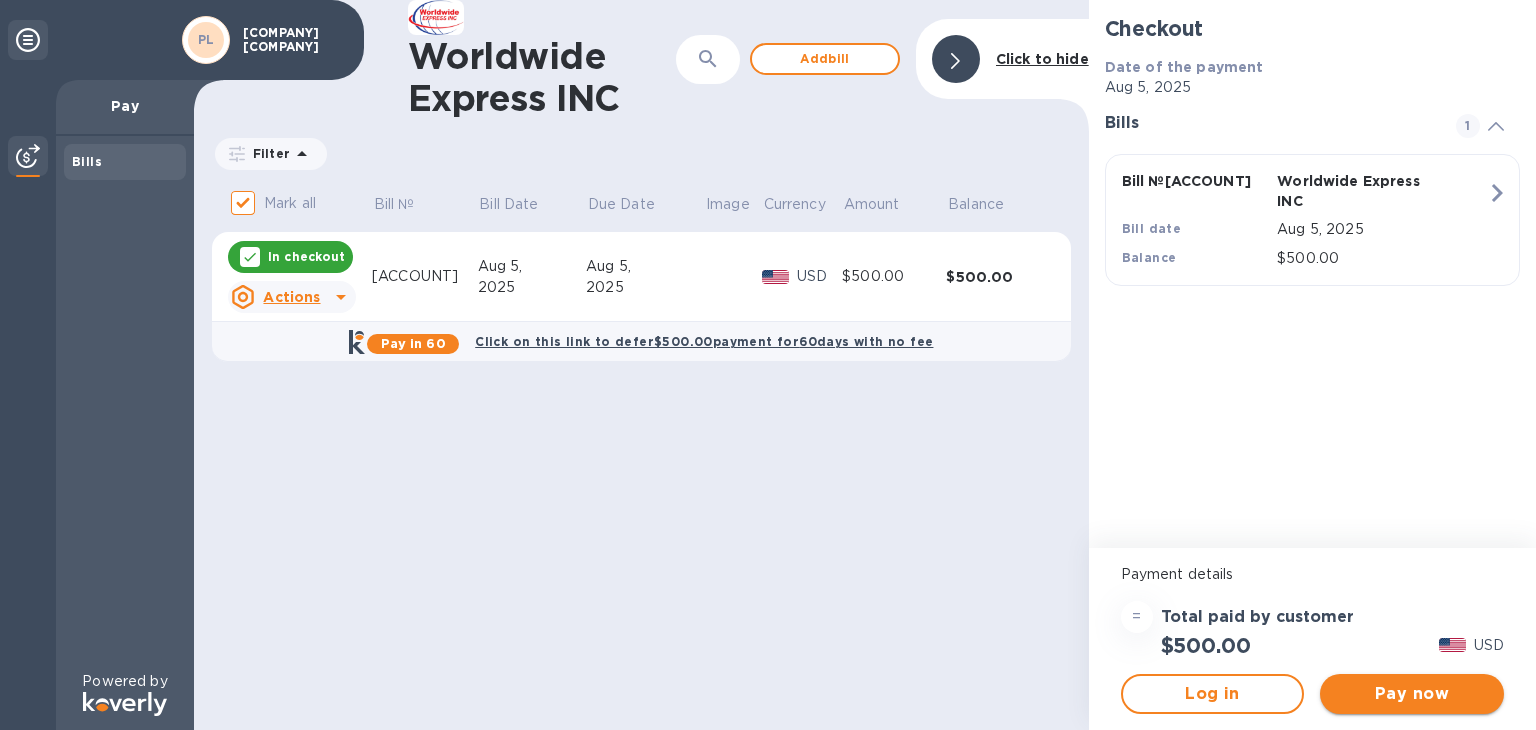 click on "Pay now" at bounding box center (1412, 694) 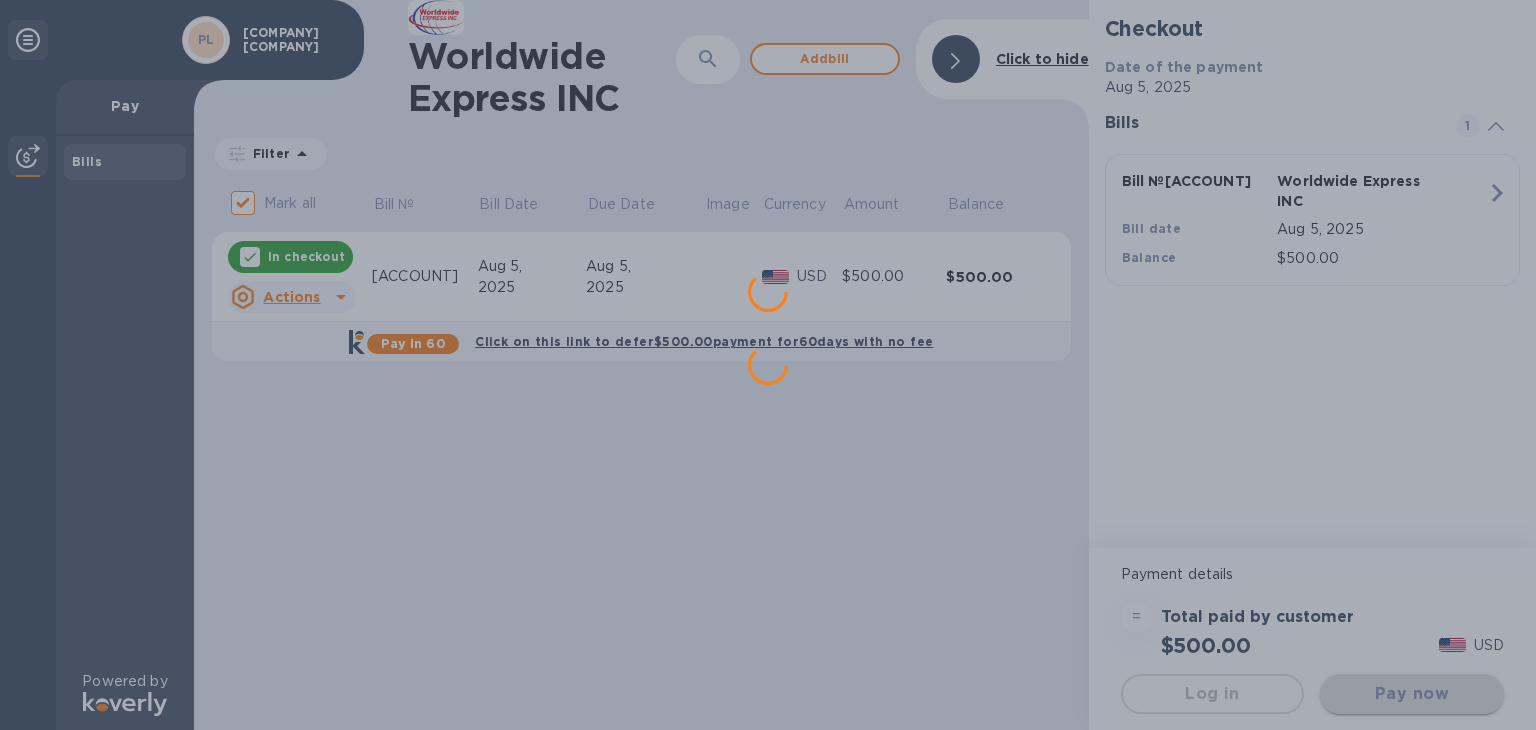 scroll, scrollTop: 0, scrollLeft: 0, axis: both 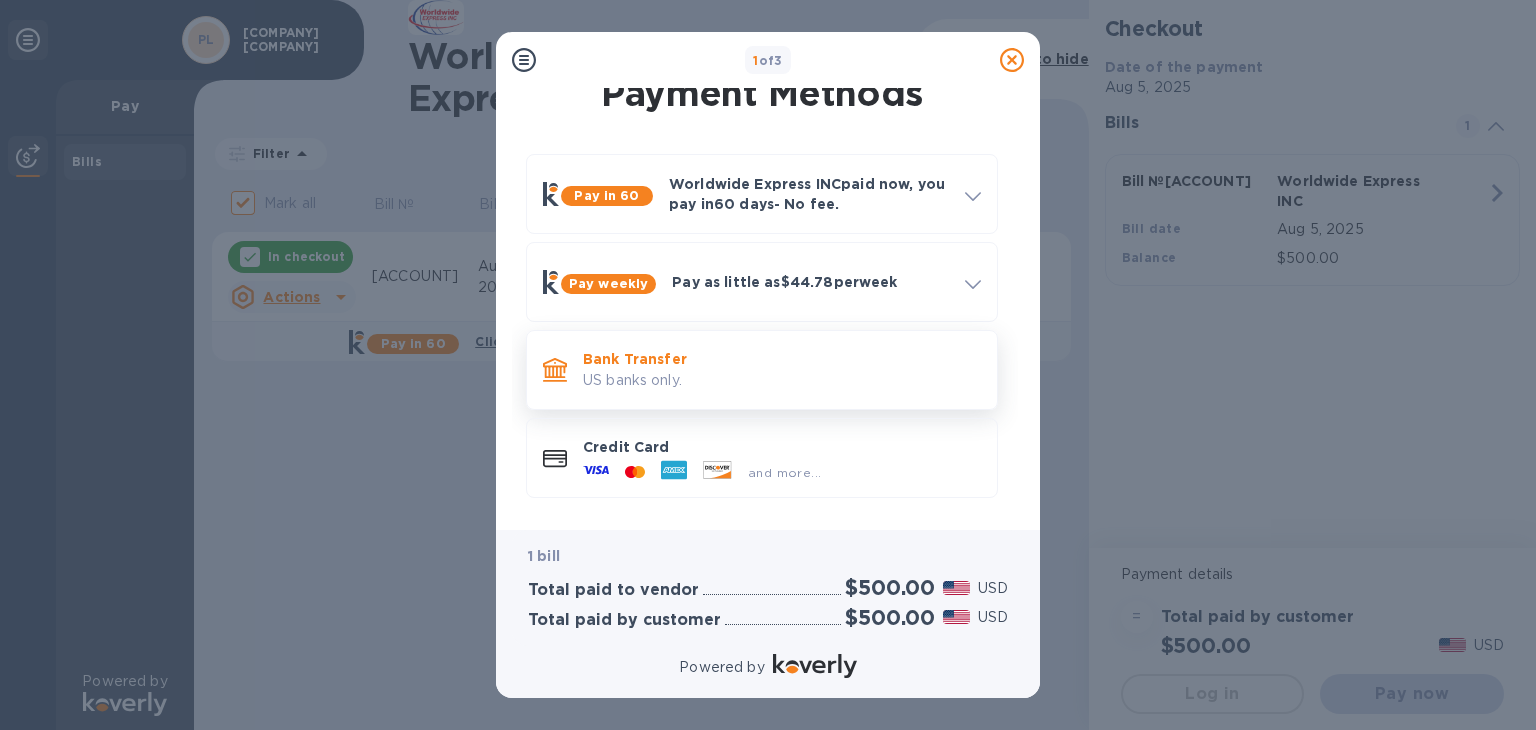 click on "US banks only." at bounding box center [782, 380] 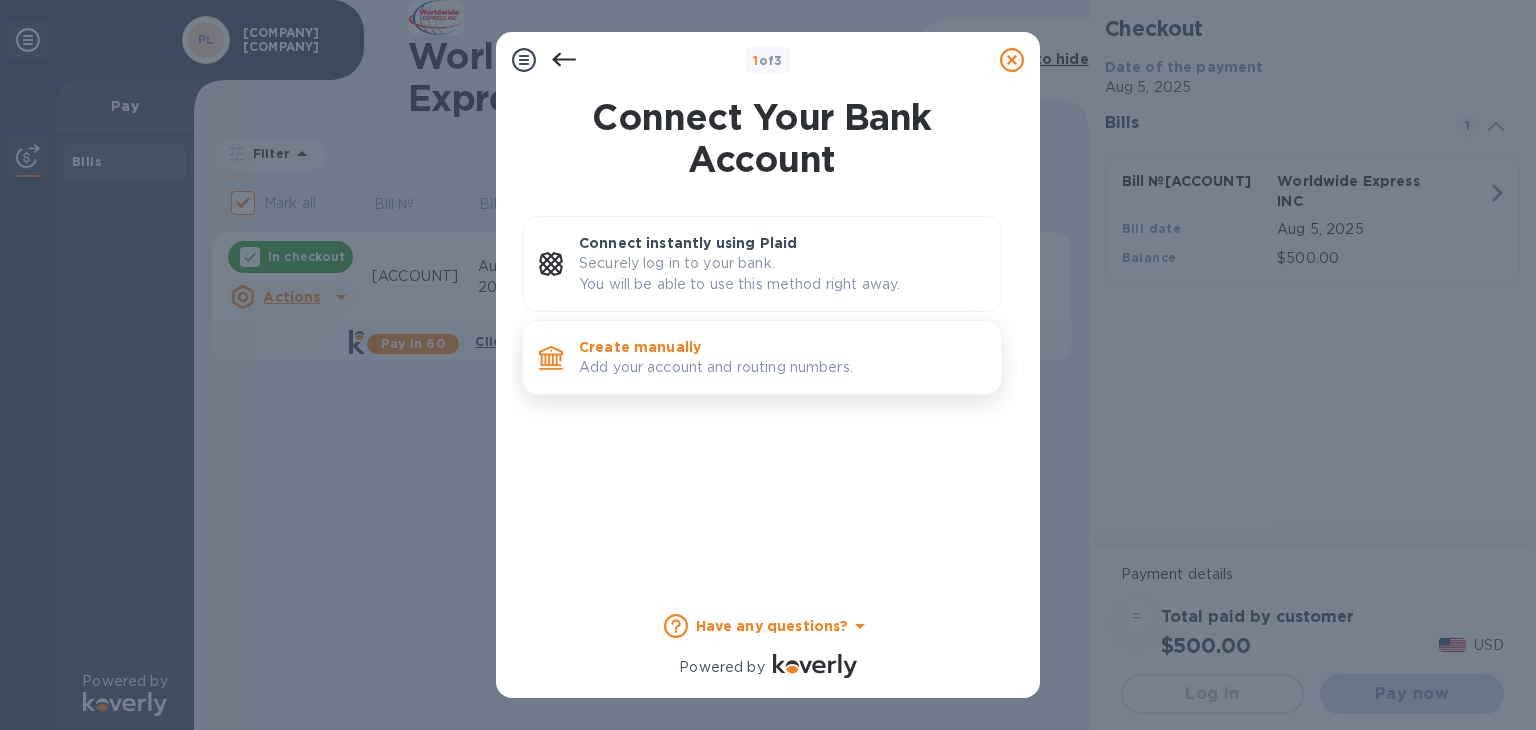 click on "Add your account and routing numbers." at bounding box center [782, 367] 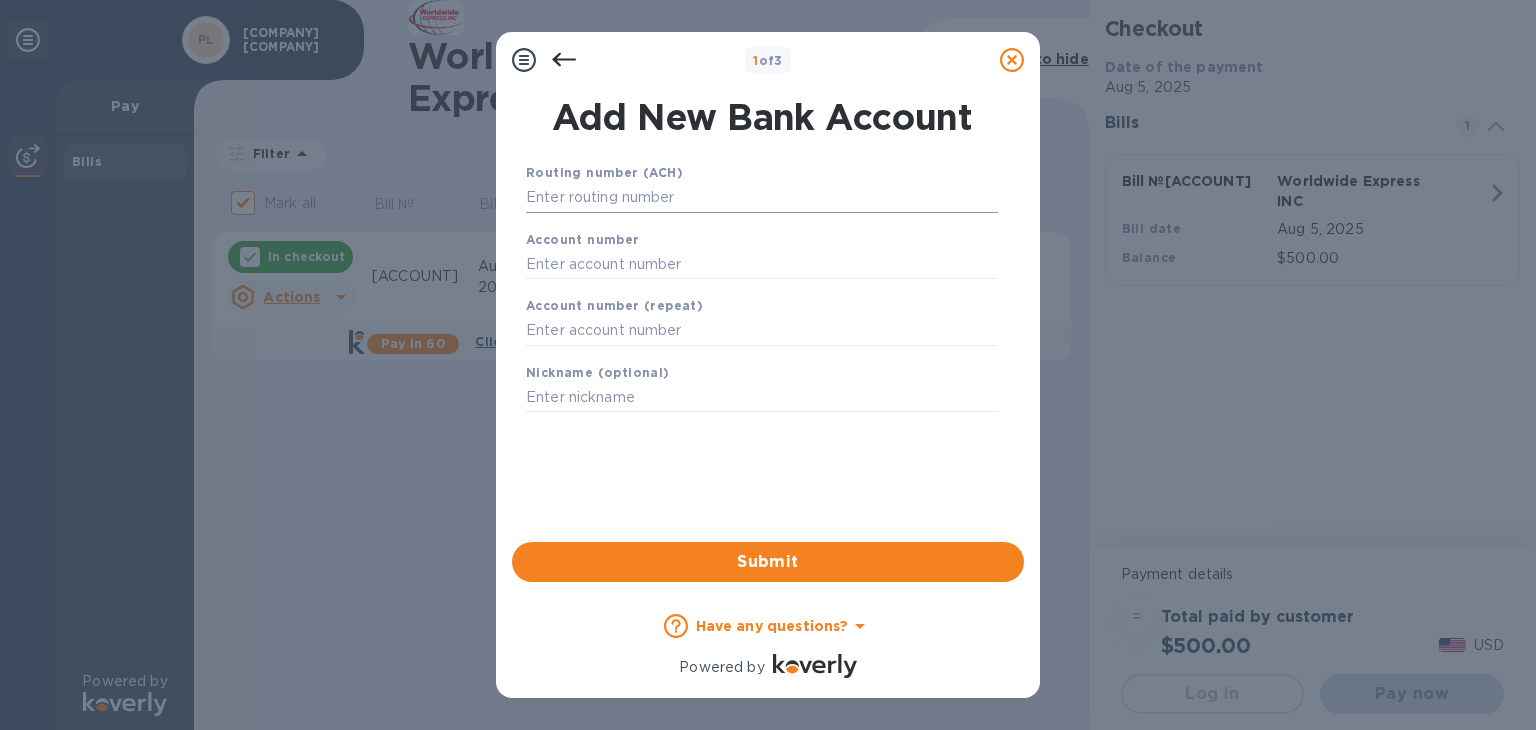 click at bounding box center [762, 198] 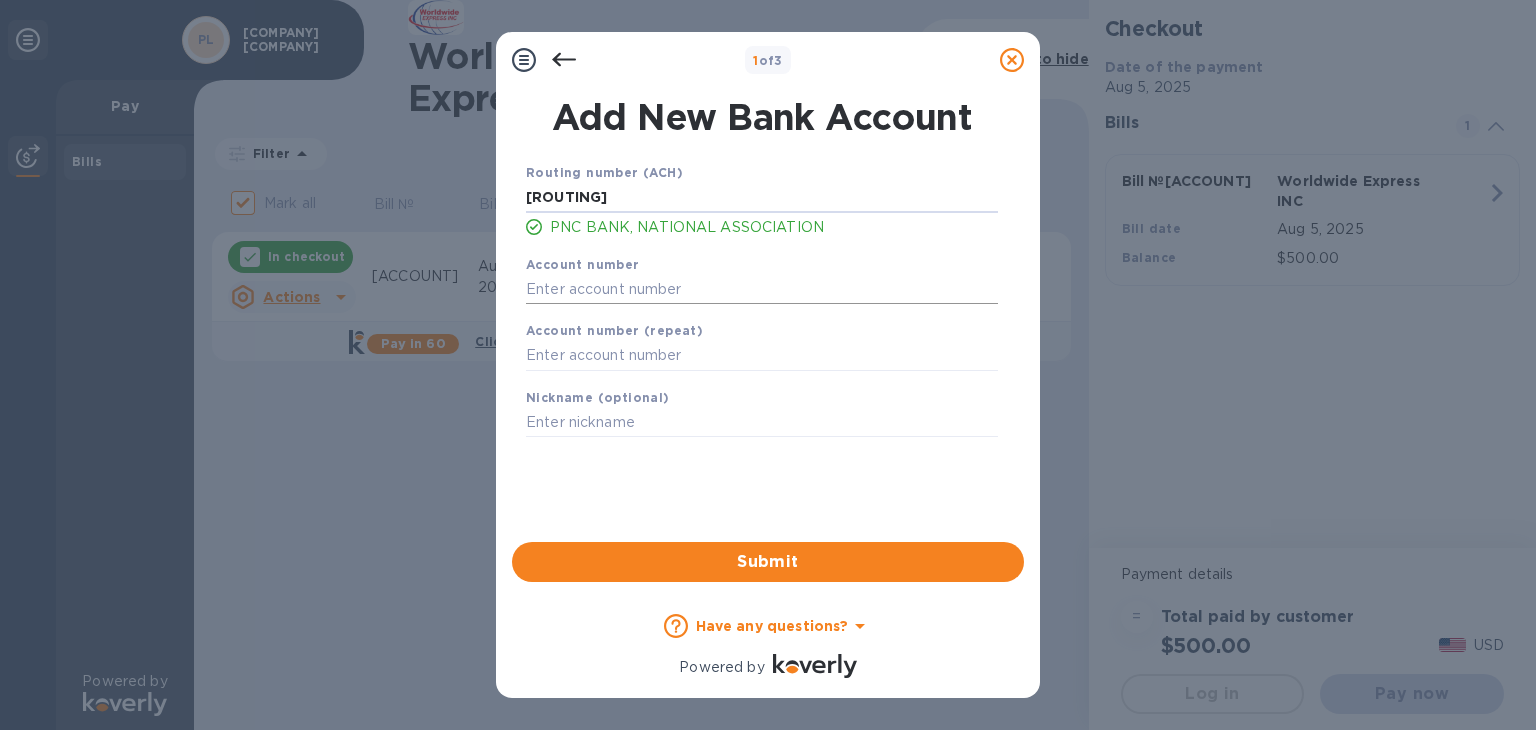 type on "[ROUTING]" 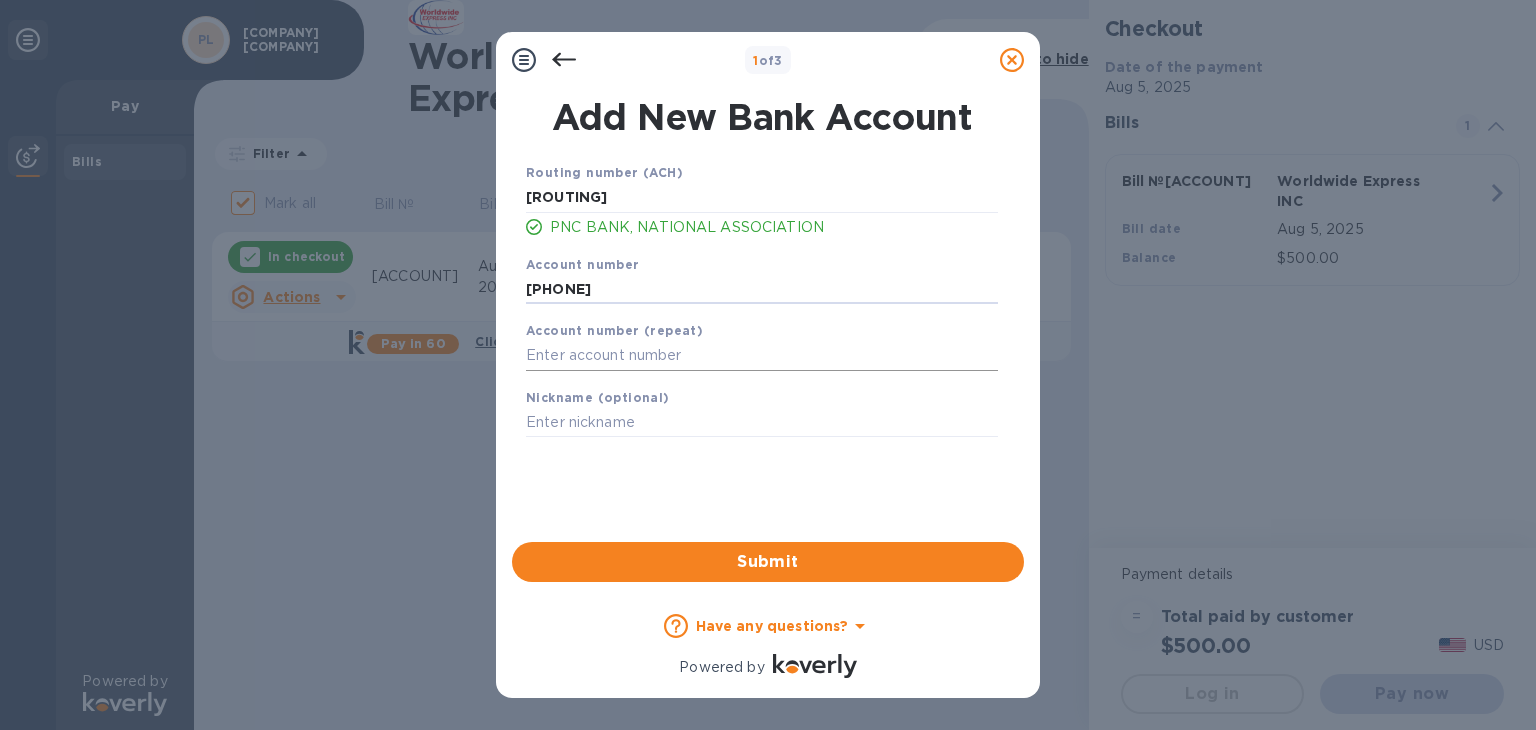 type on "[PHONE]" 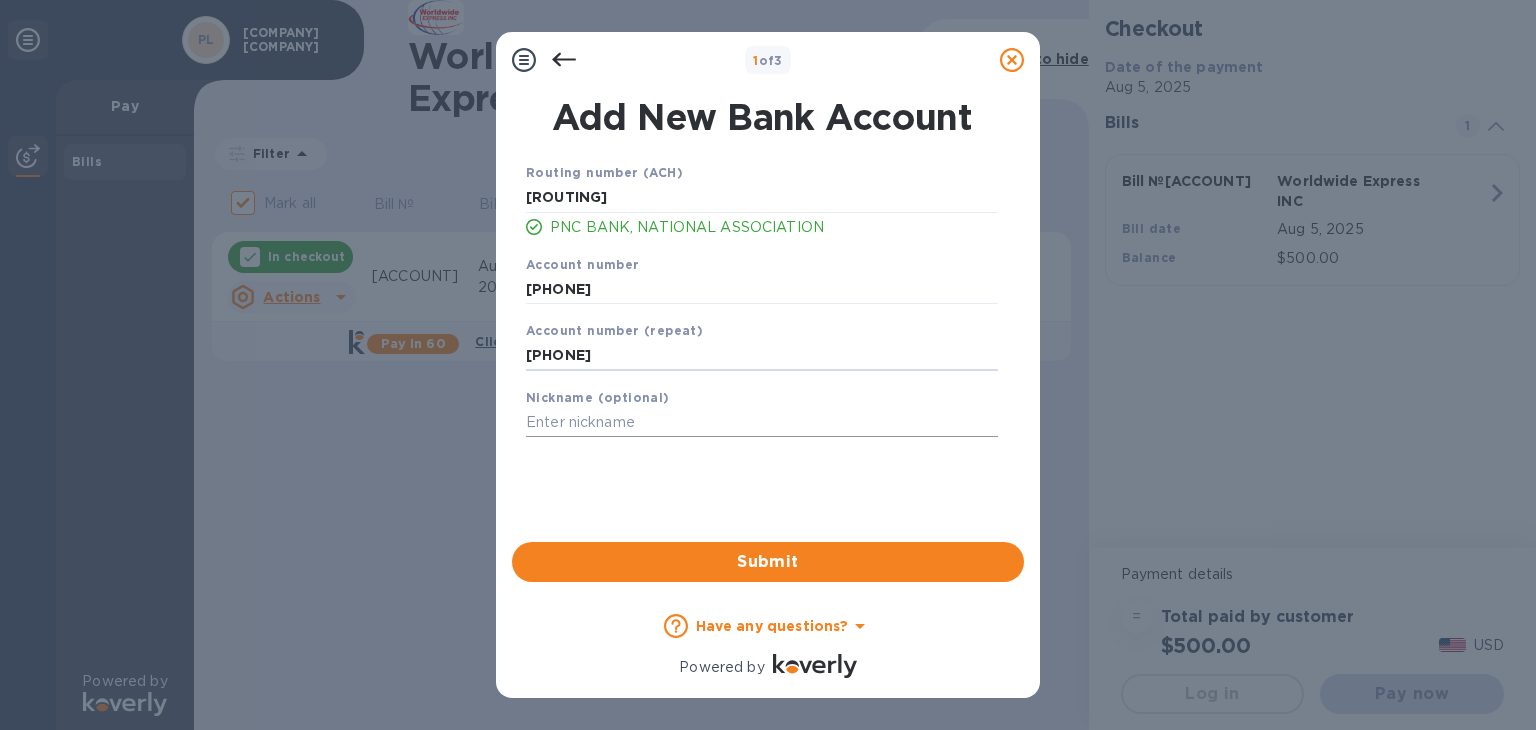 type on "[PHONE]" 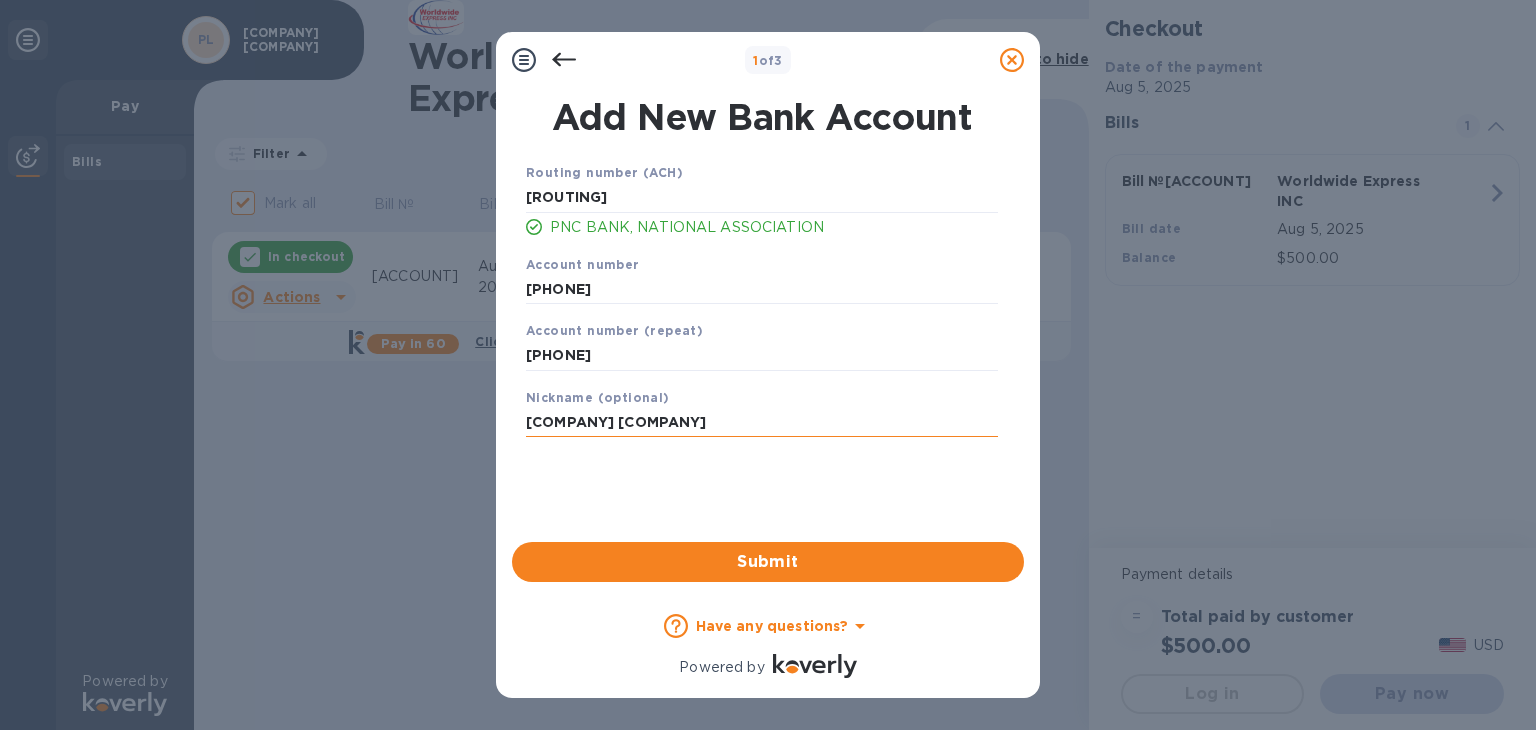 type on "[COMPANY] [COMPANY]" 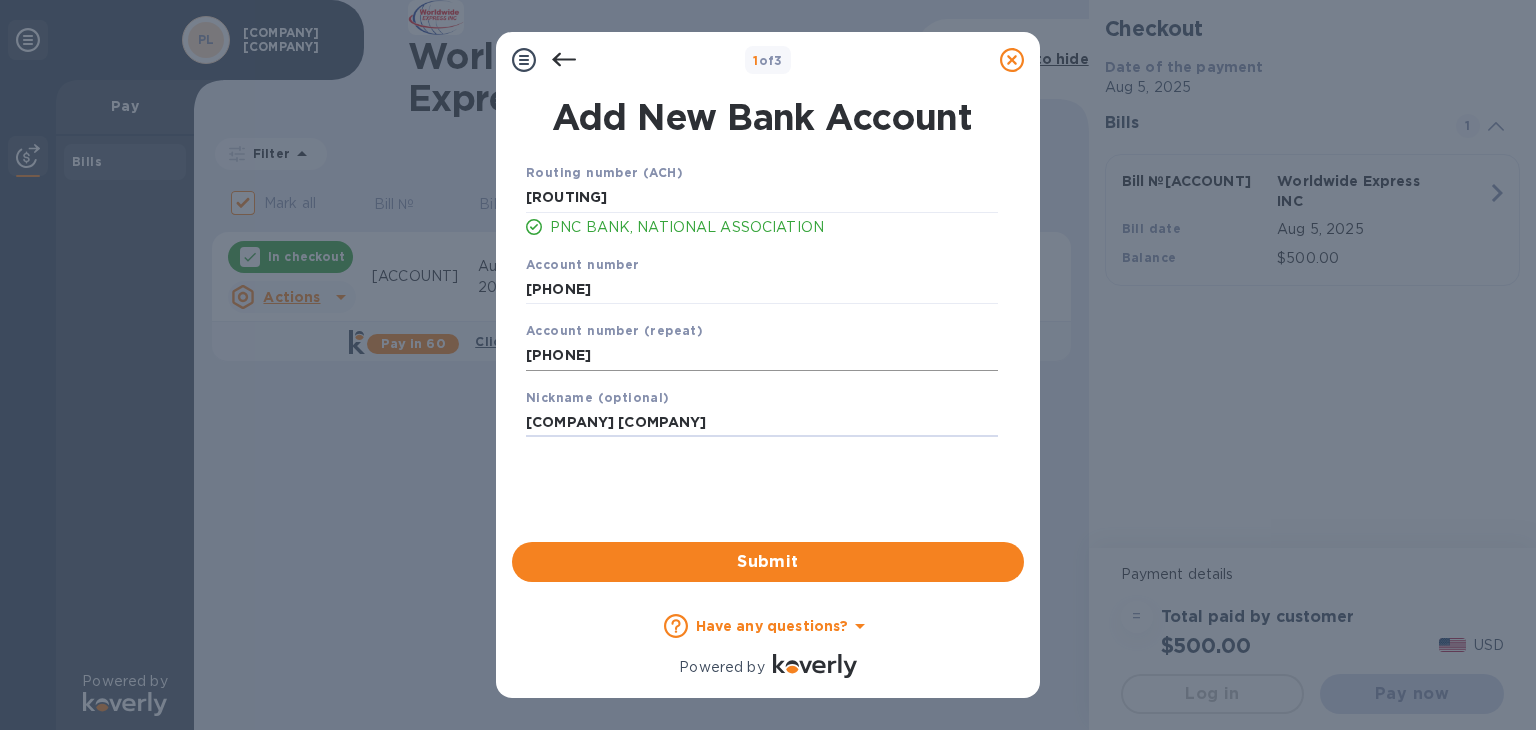 scroll, scrollTop: 0, scrollLeft: 0, axis: both 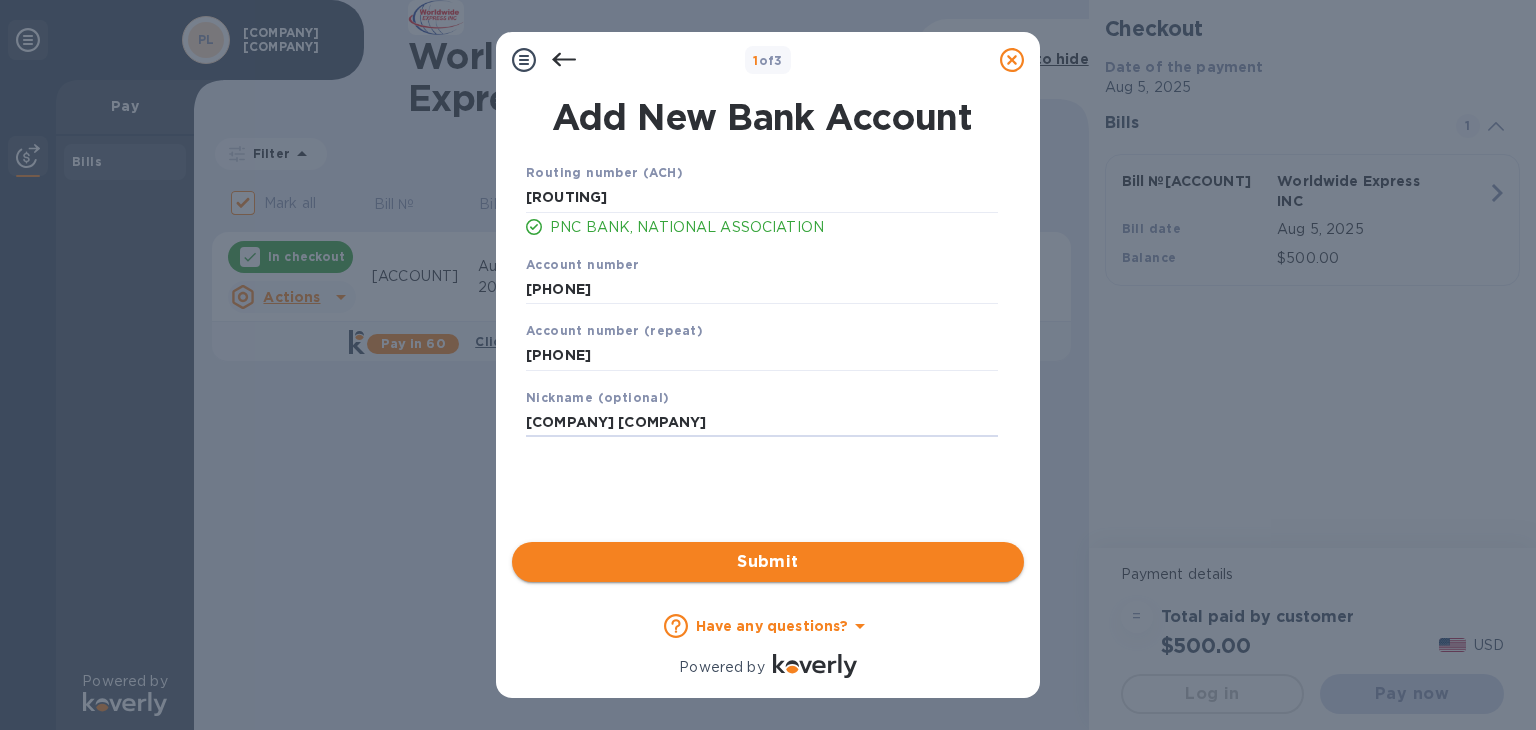click on "Submit" at bounding box center [768, 562] 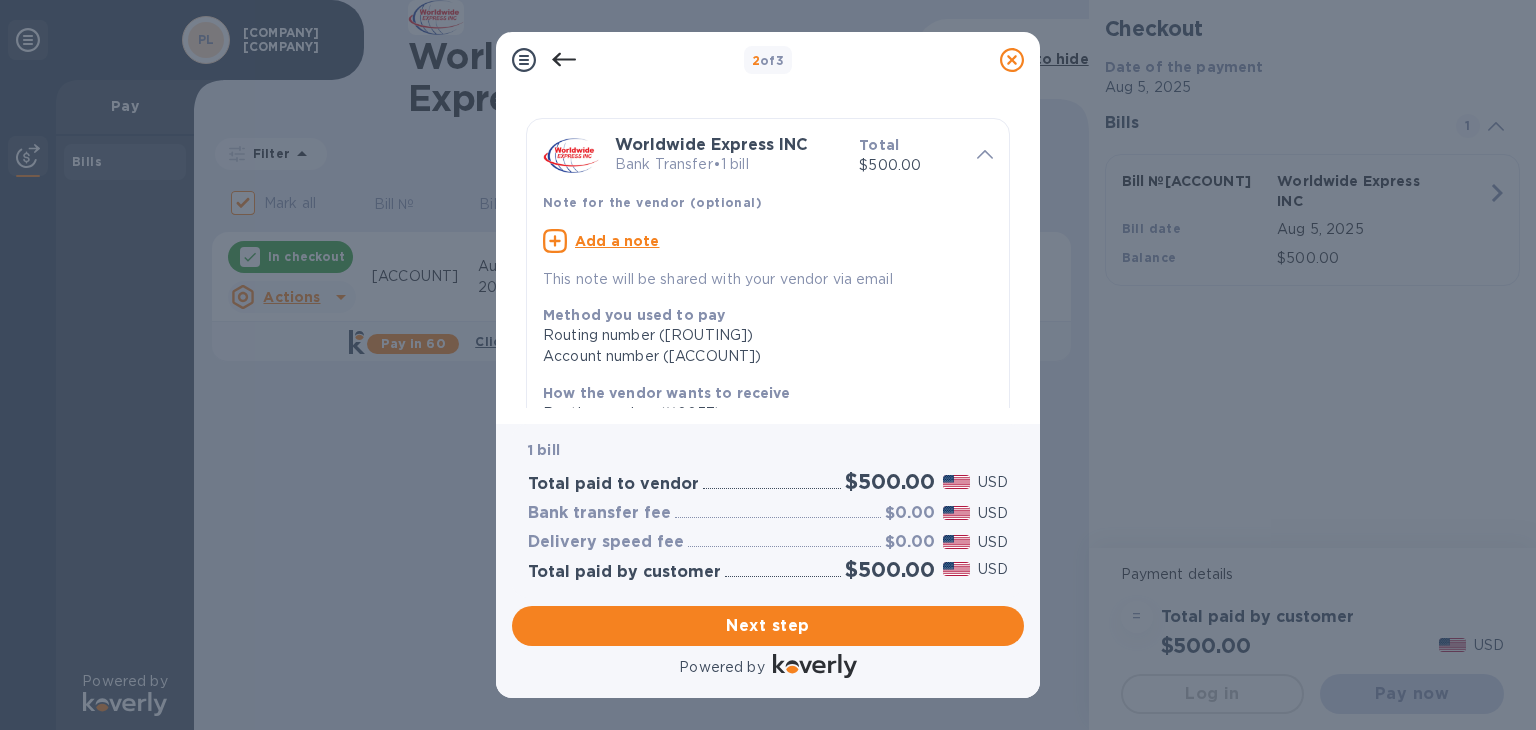 scroll, scrollTop: 0, scrollLeft: 0, axis: both 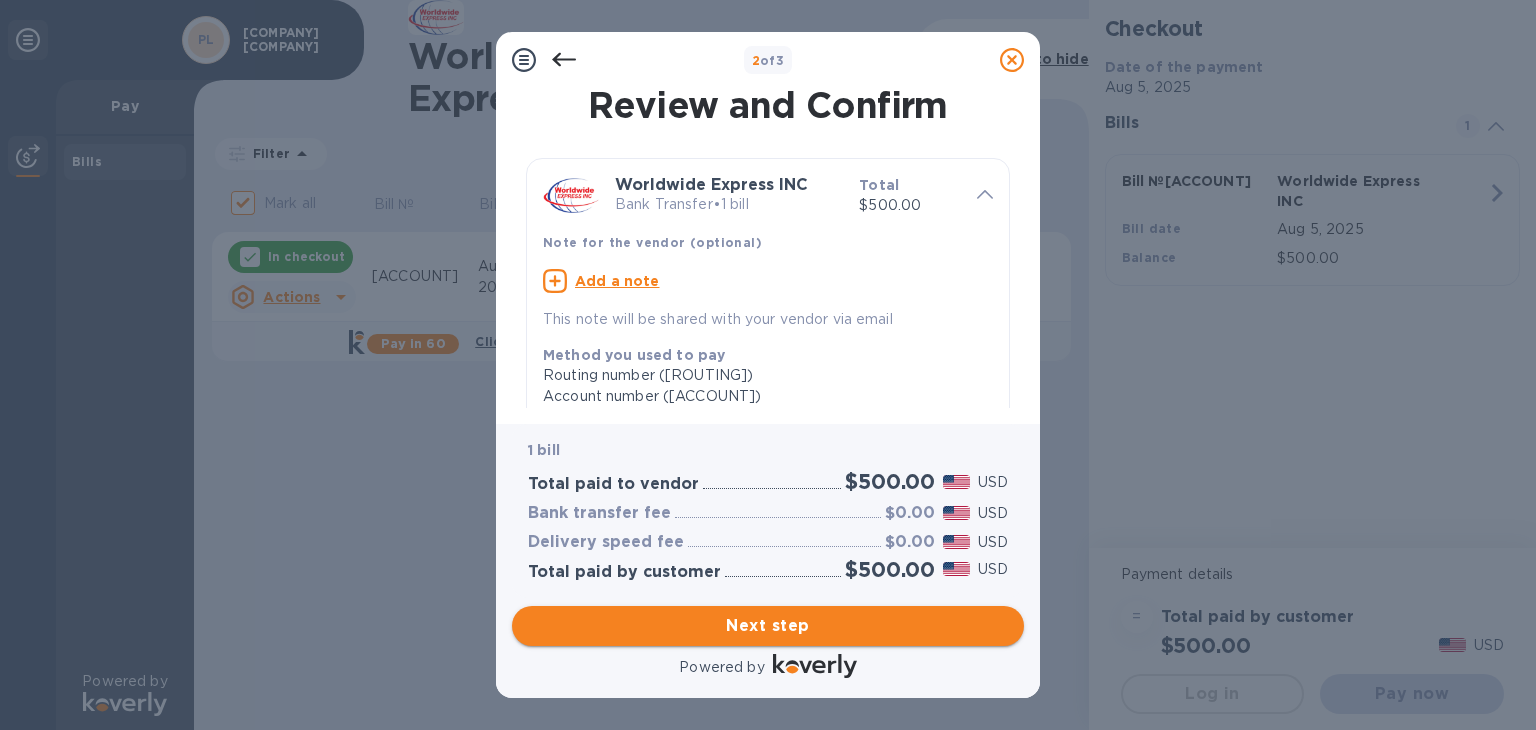 click on "Next step" at bounding box center (768, 626) 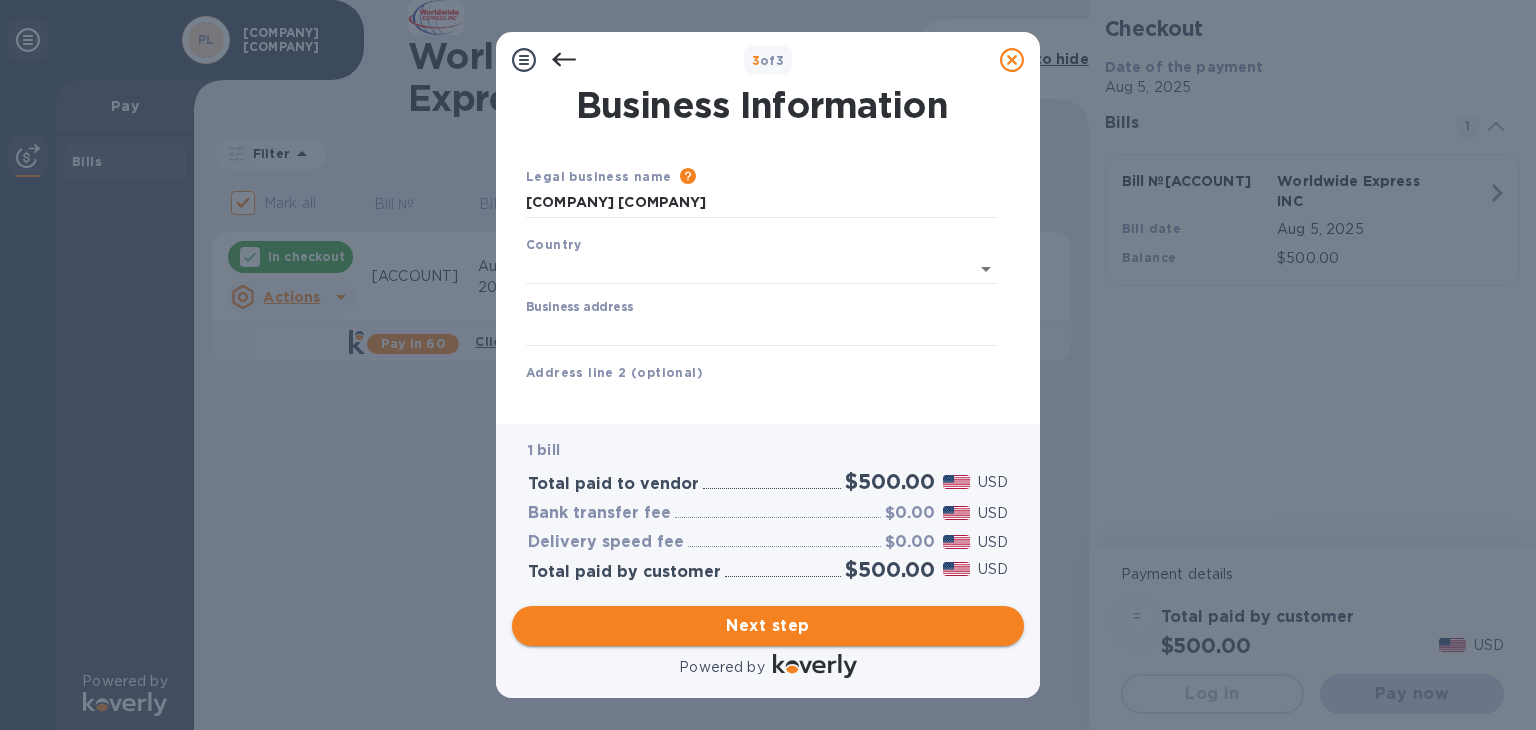 type on "United States" 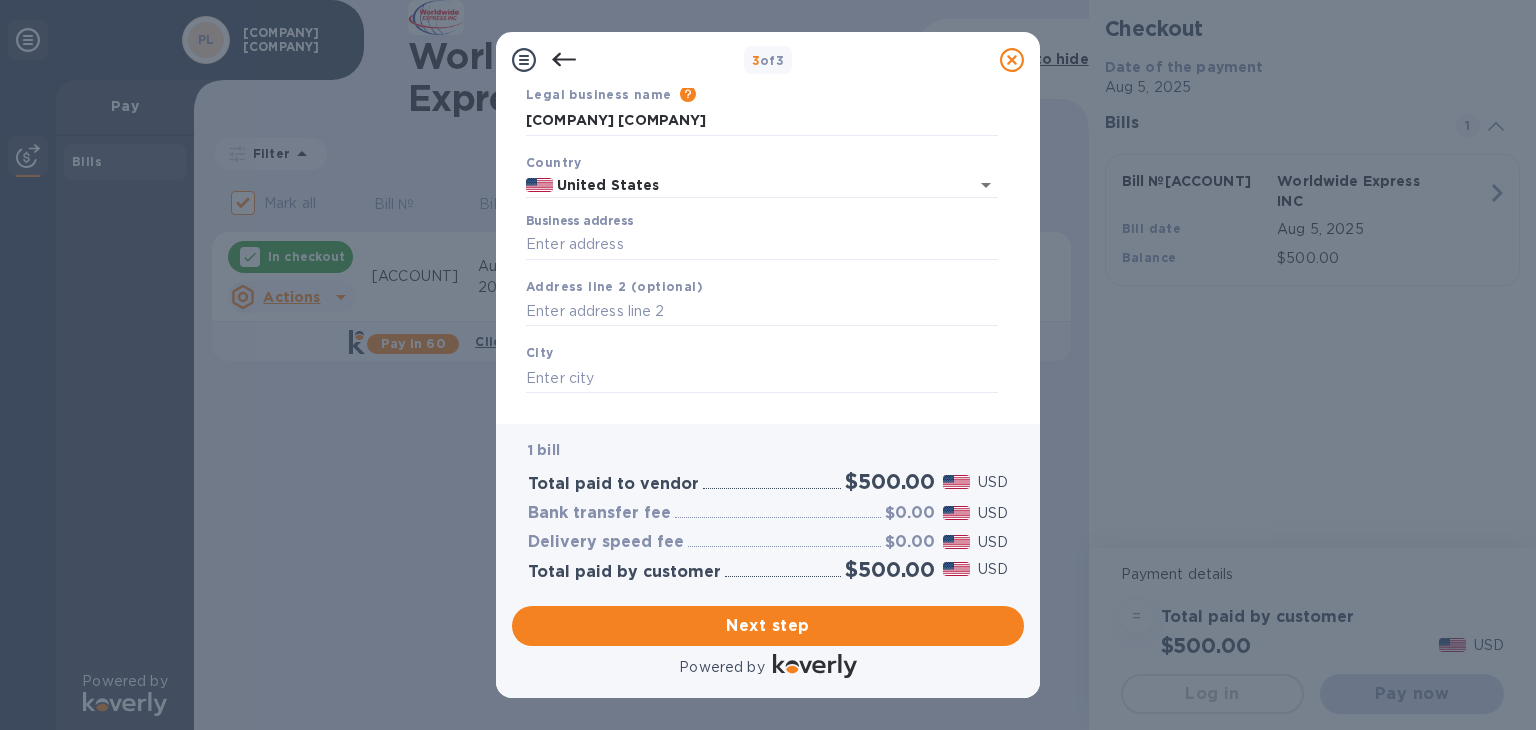 scroll, scrollTop: 92, scrollLeft: 0, axis: vertical 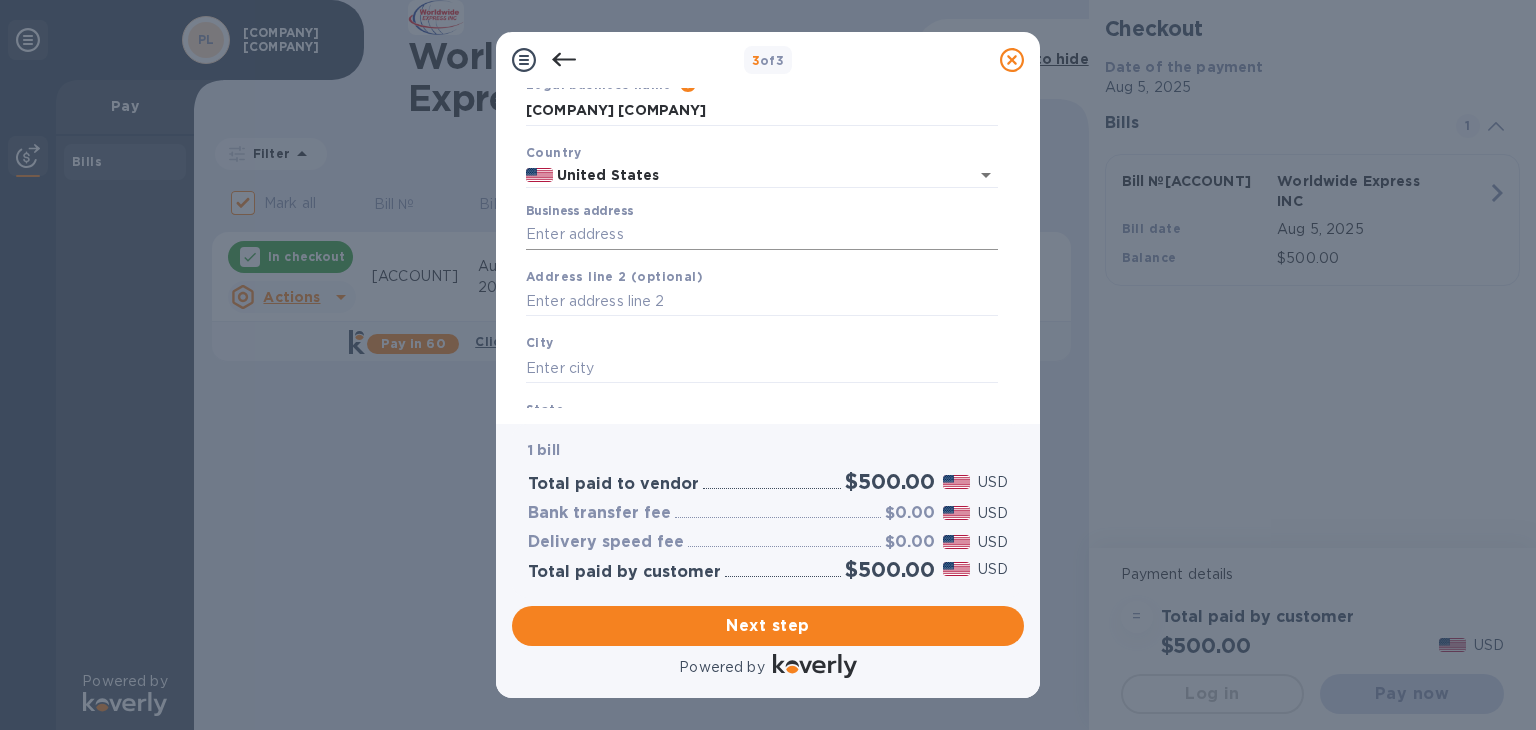click on "Business address" at bounding box center [762, 235] 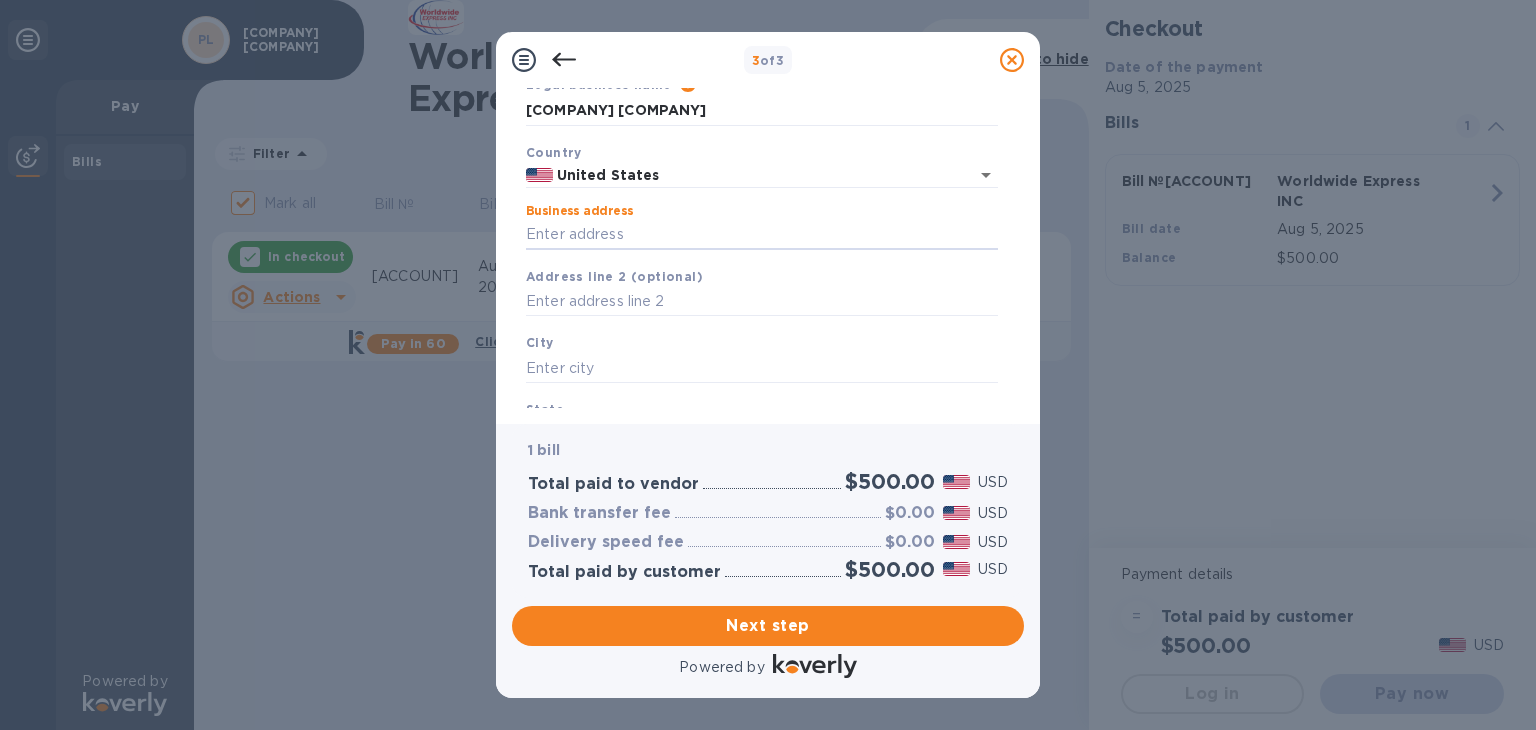 type on "[NUMBER] [STREET]" 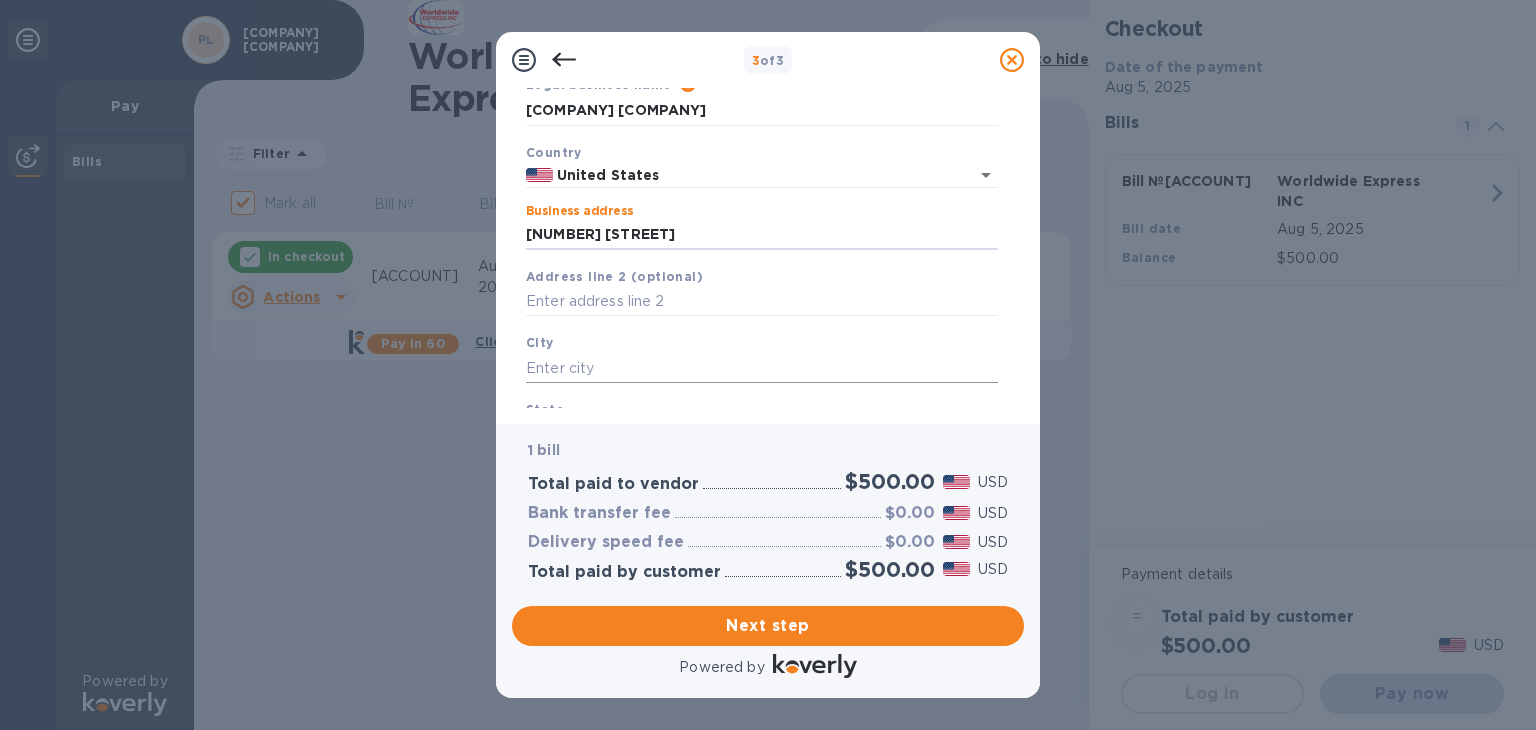 click at bounding box center [762, 368] 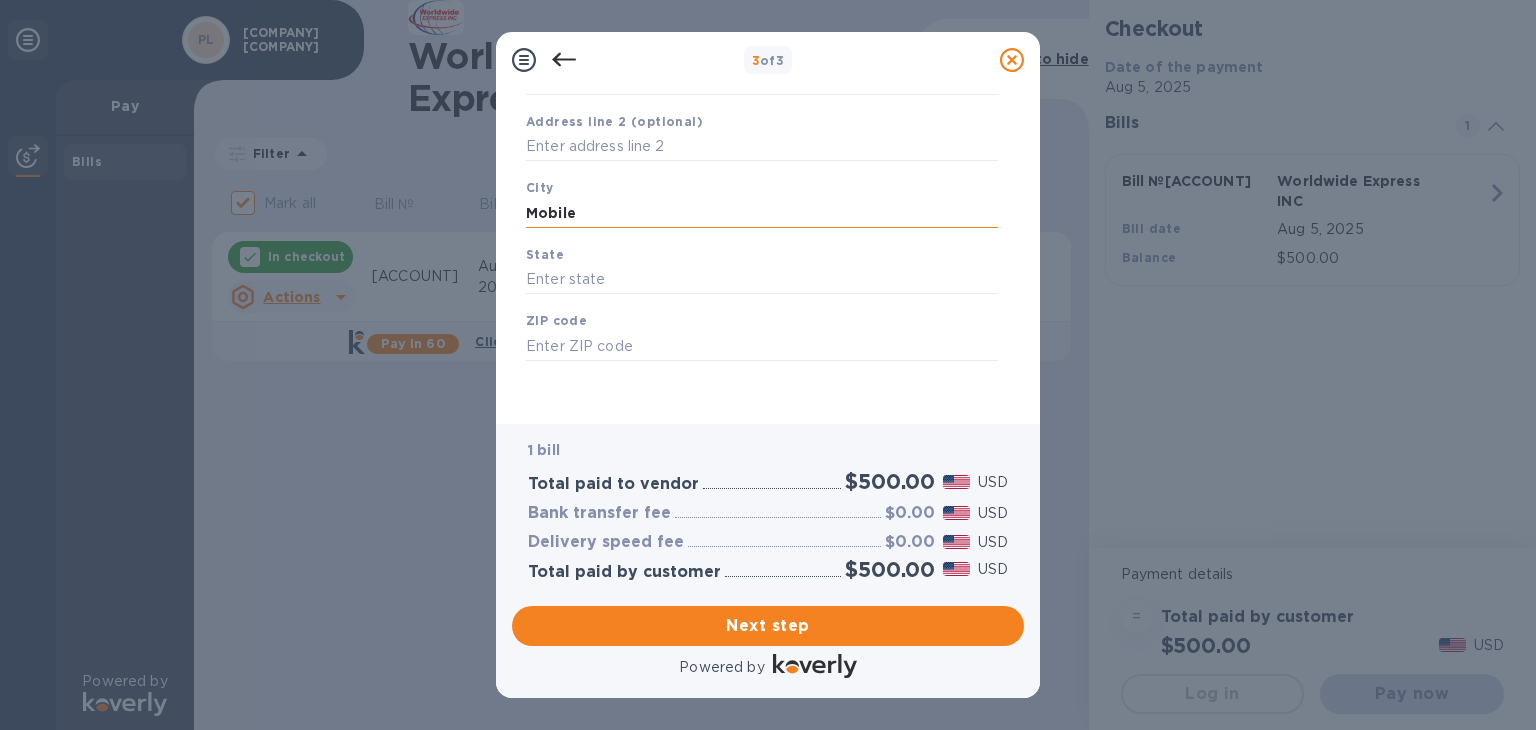 scroll, scrollTop: 248, scrollLeft: 0, axis: vertical 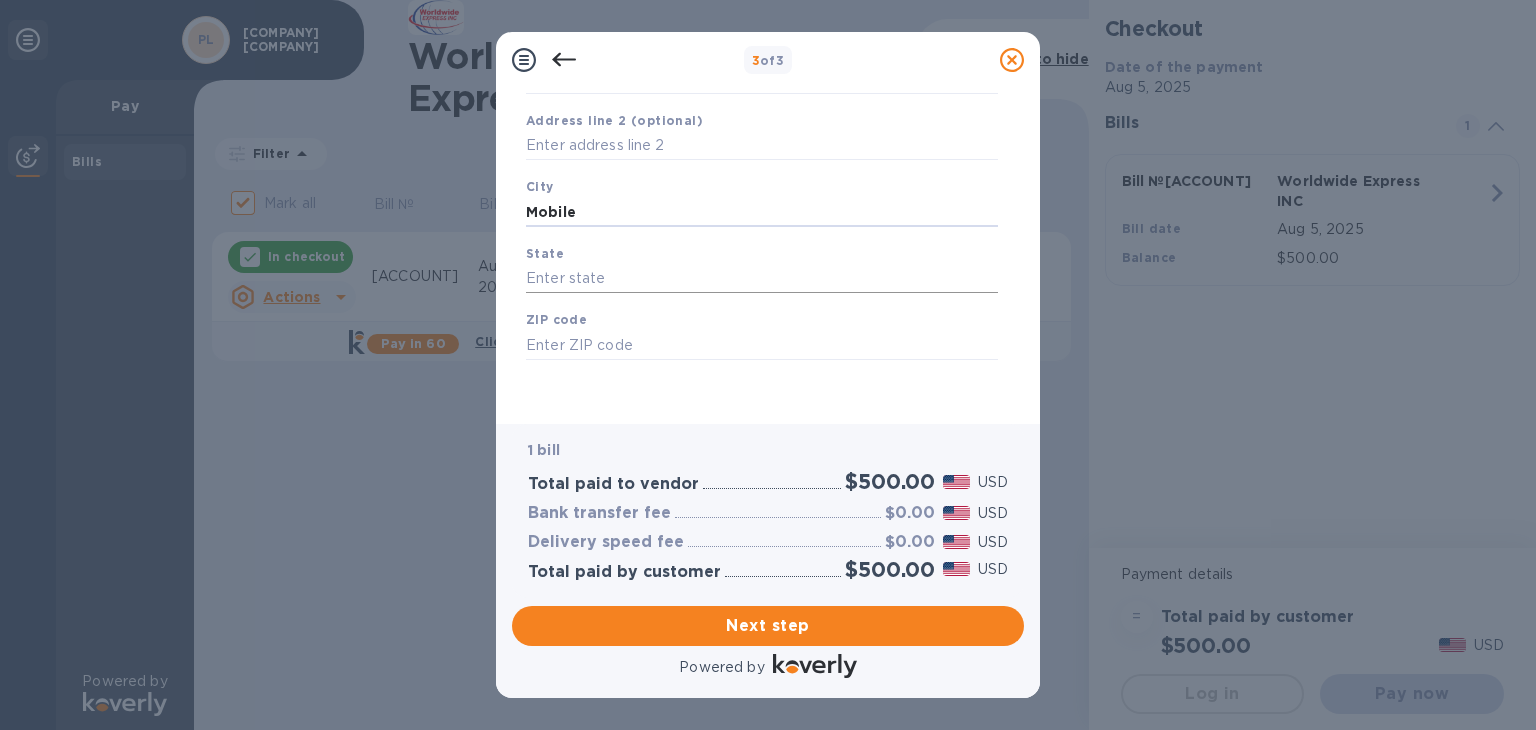 type on "Mobile" 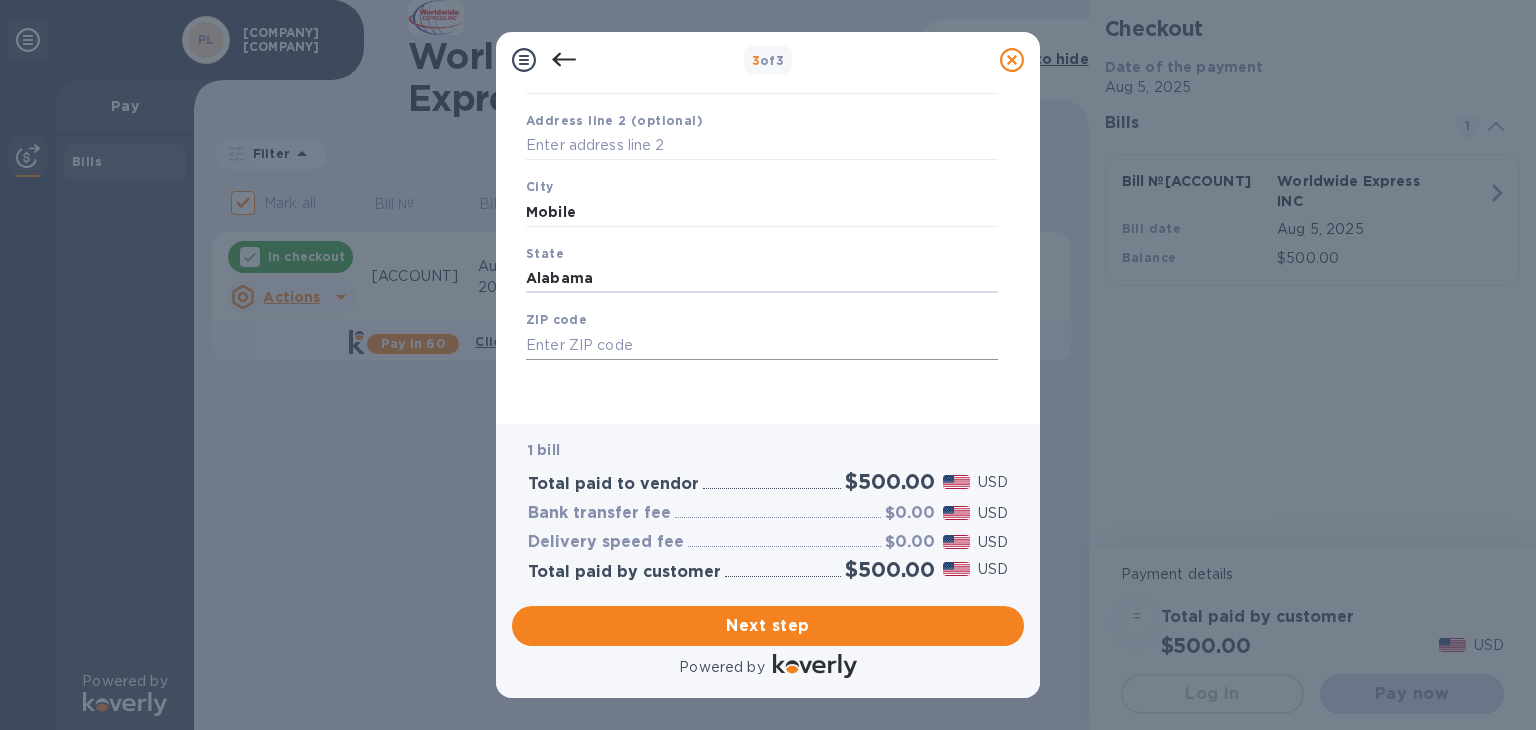 type on "Alabama" 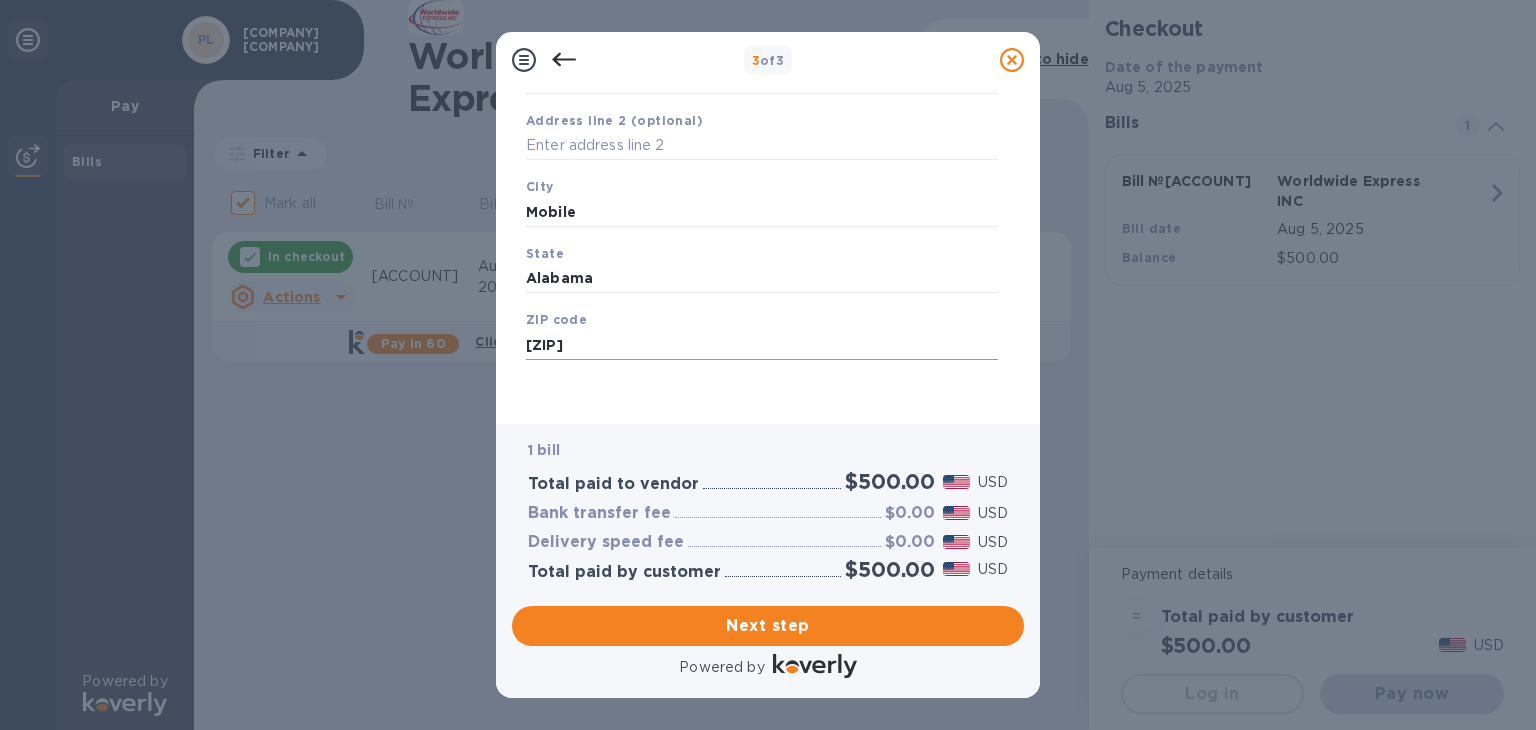 type on "[ZIP]" 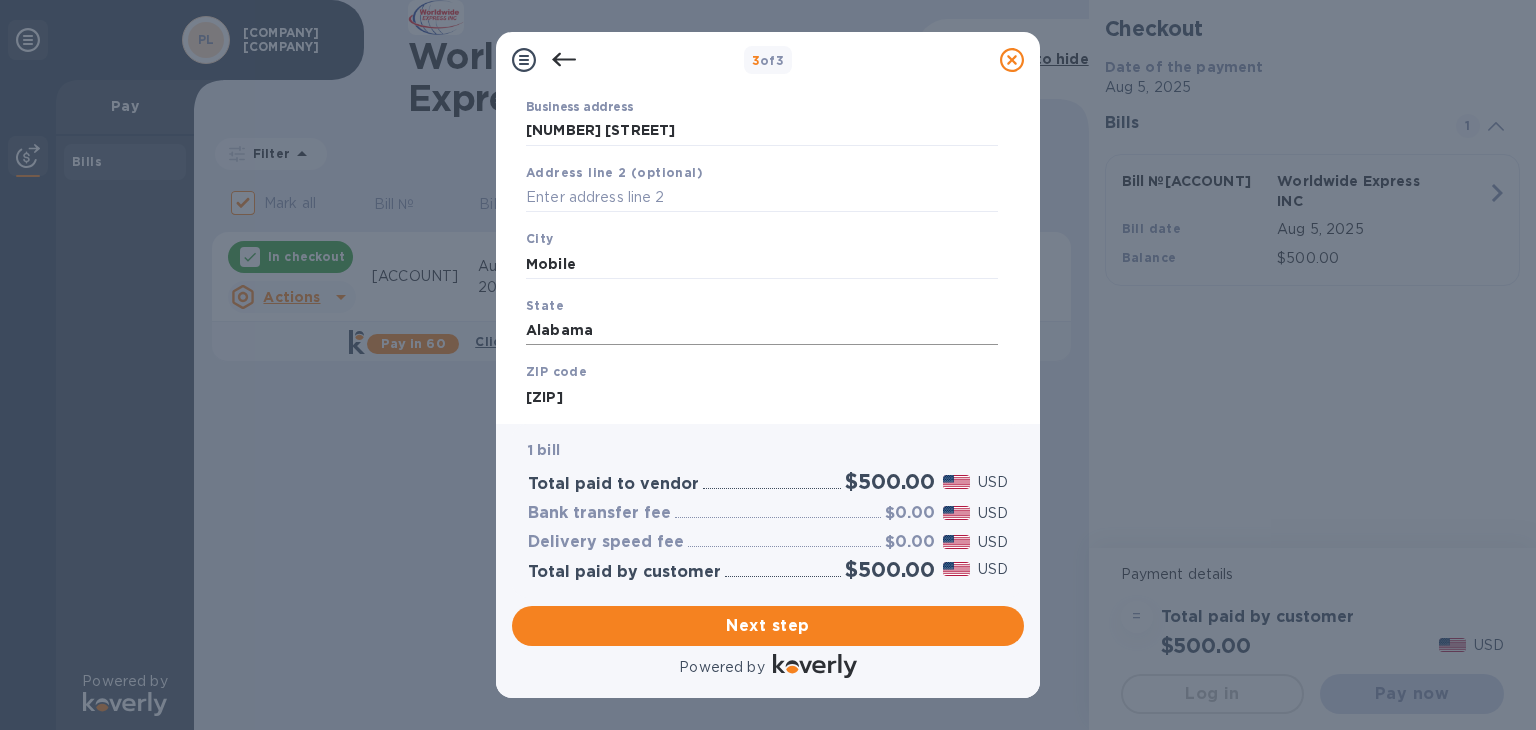 scroll, scrollTop: 251, scrollLeft: 0, axis: vertical 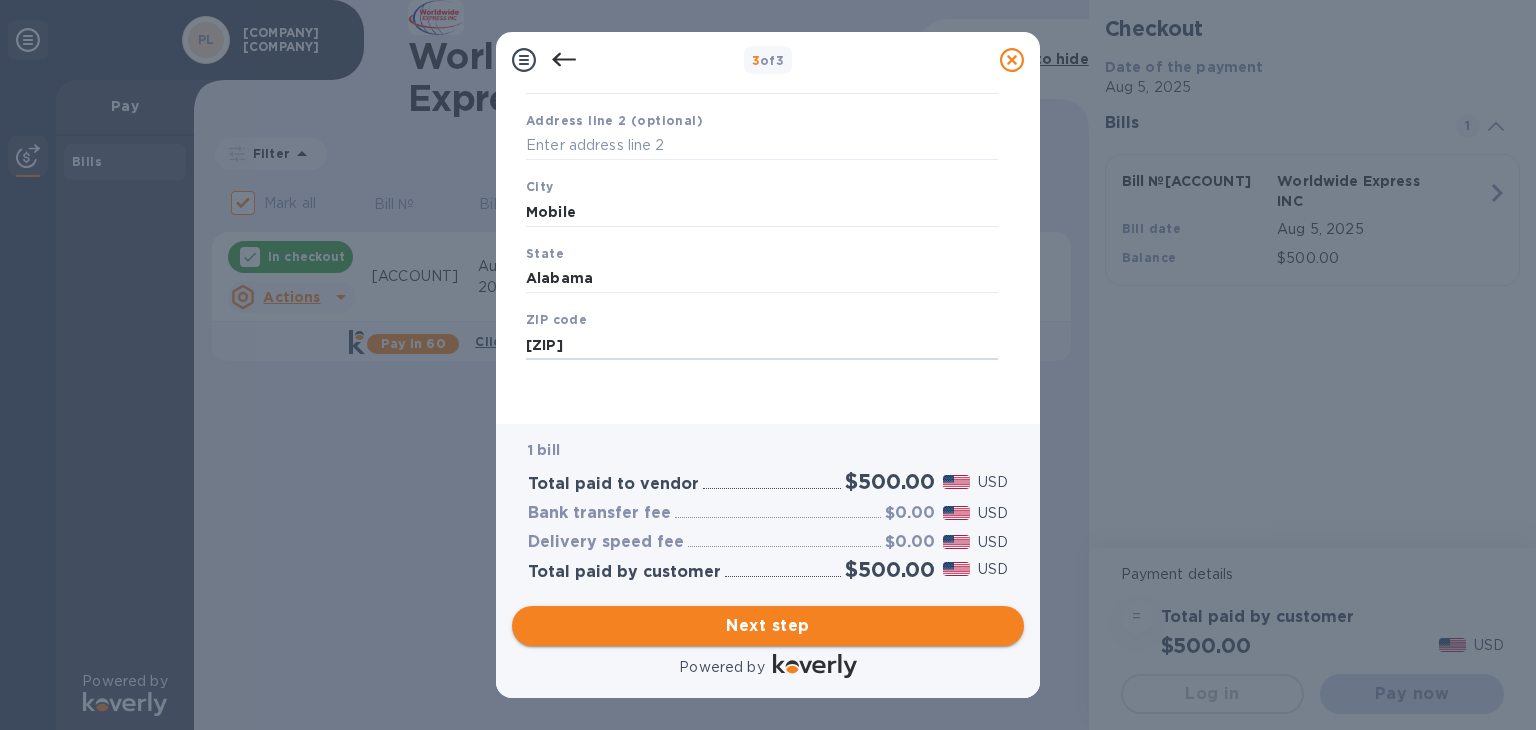 click on "Next step" at bounding box center (768, 626) 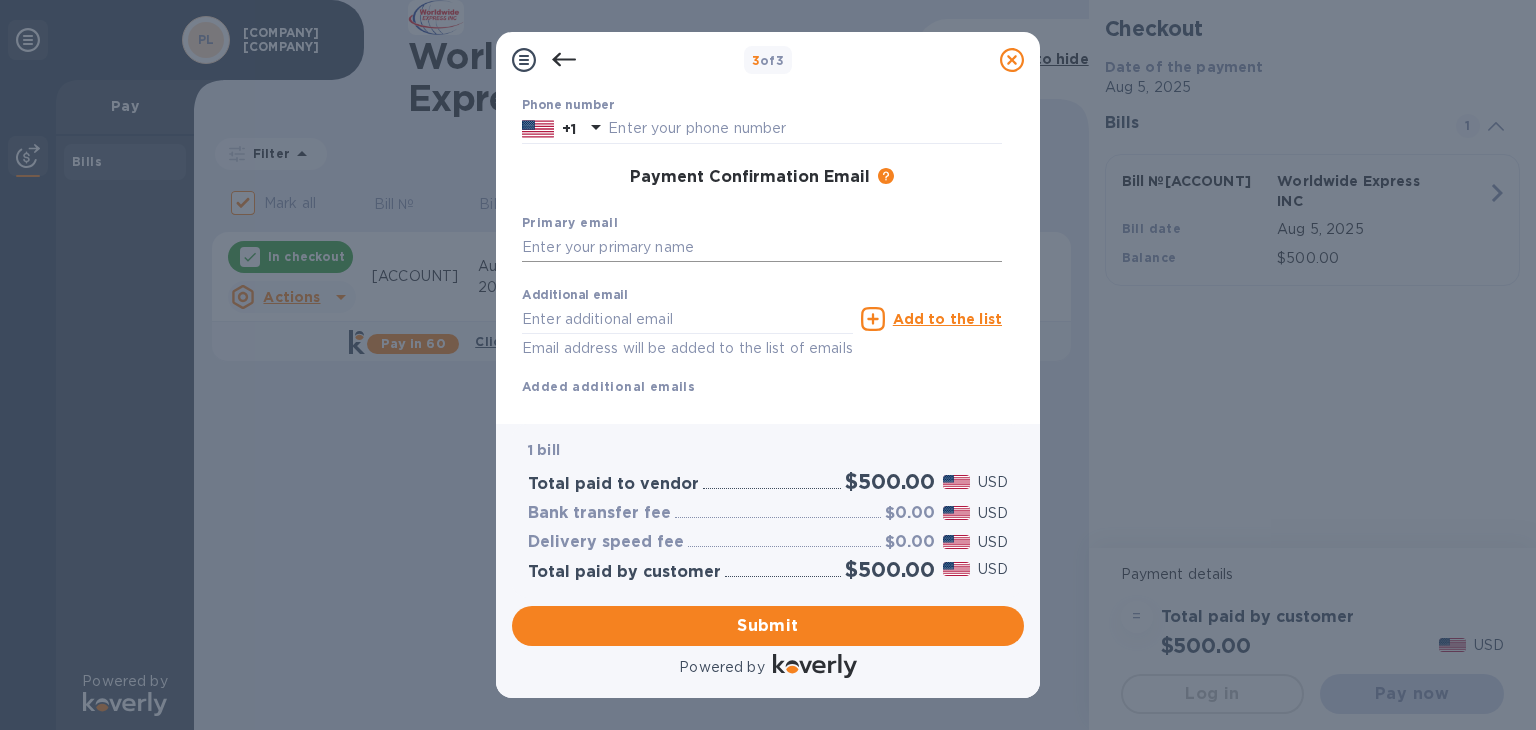 click at bounding box center (762, 248) 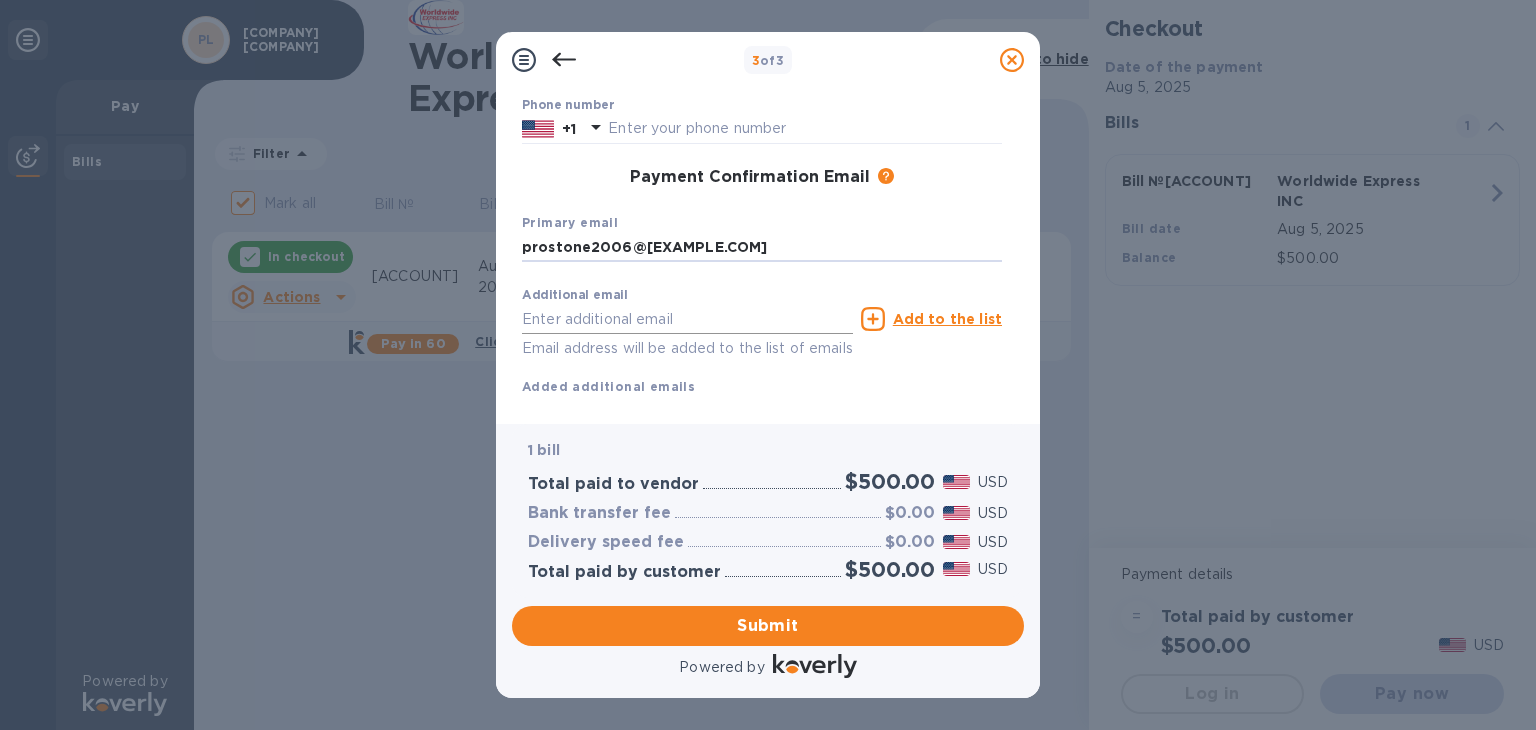 type on "prostone2006@[EXAMPLE.COM]" 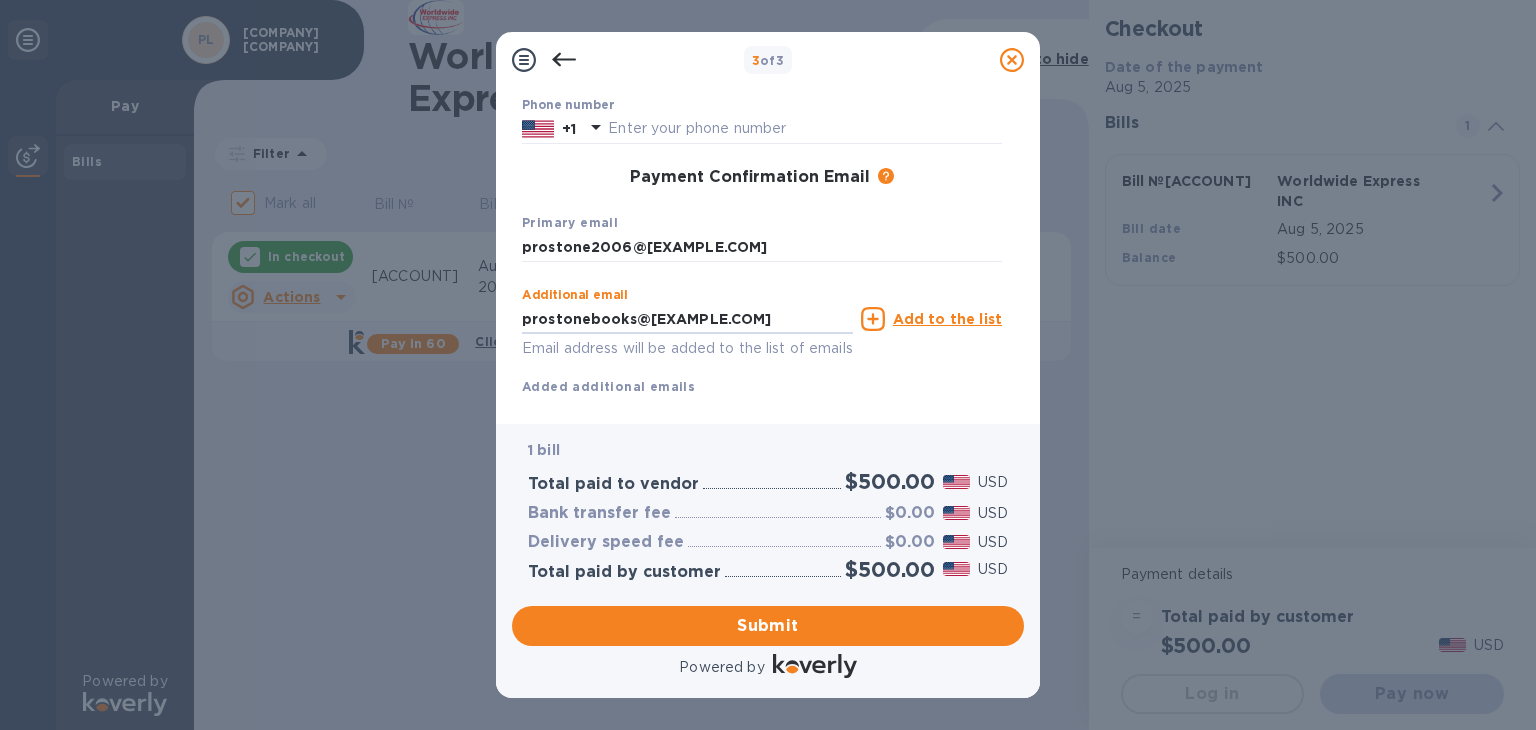 scroll, scrollTop: 0, scrollLeft: 0, axis: both 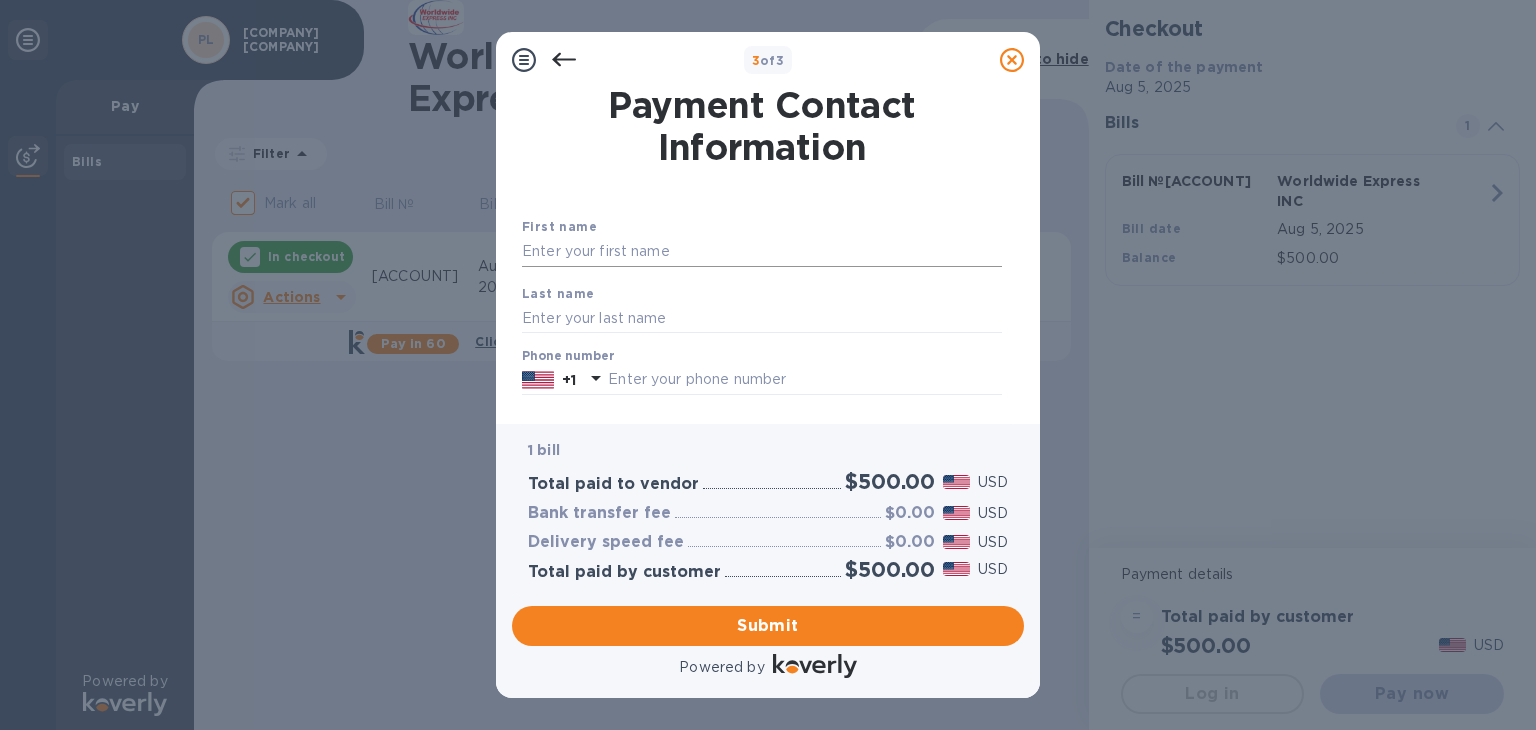 type on "prostonebooks@[EXAMPLE.COM]" 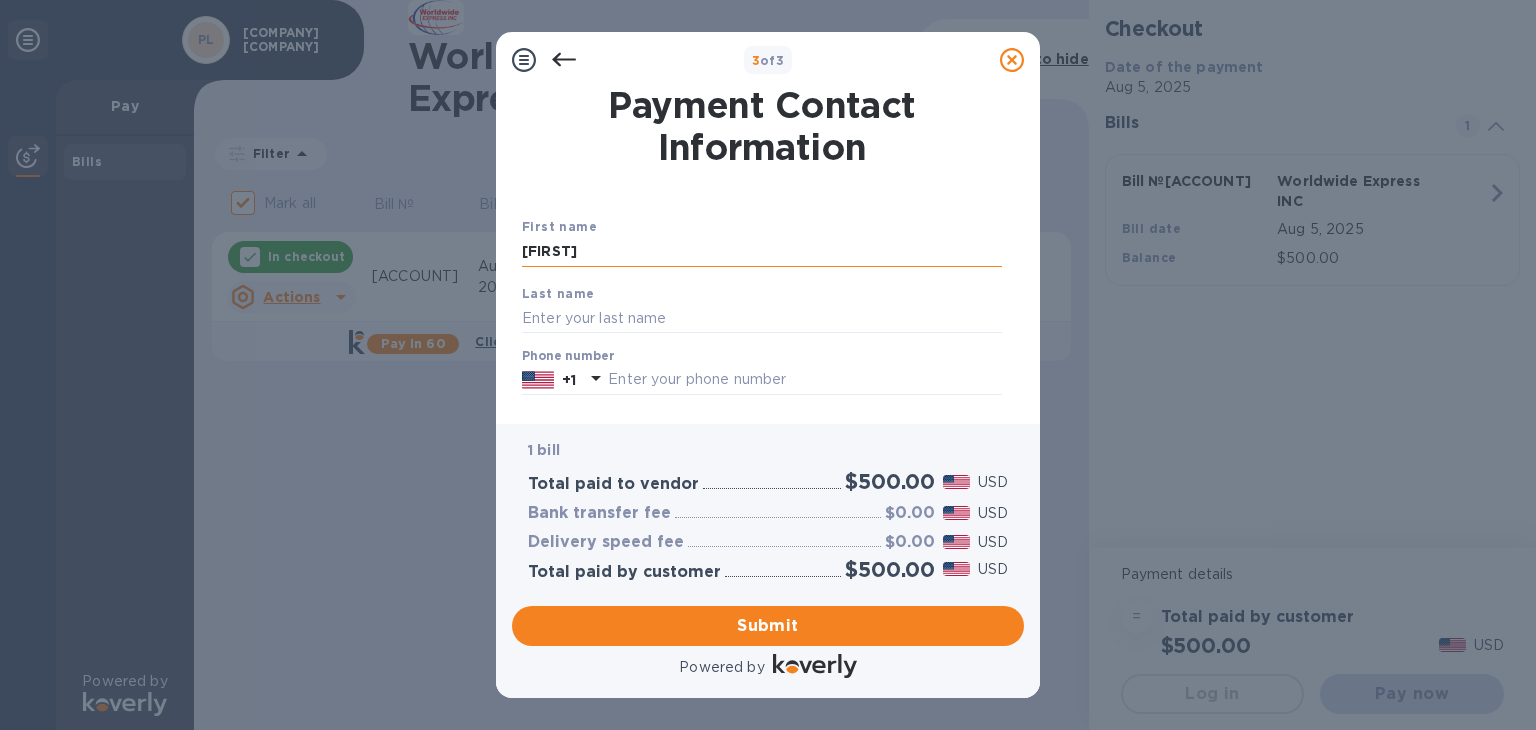 type on "[FIRST]" 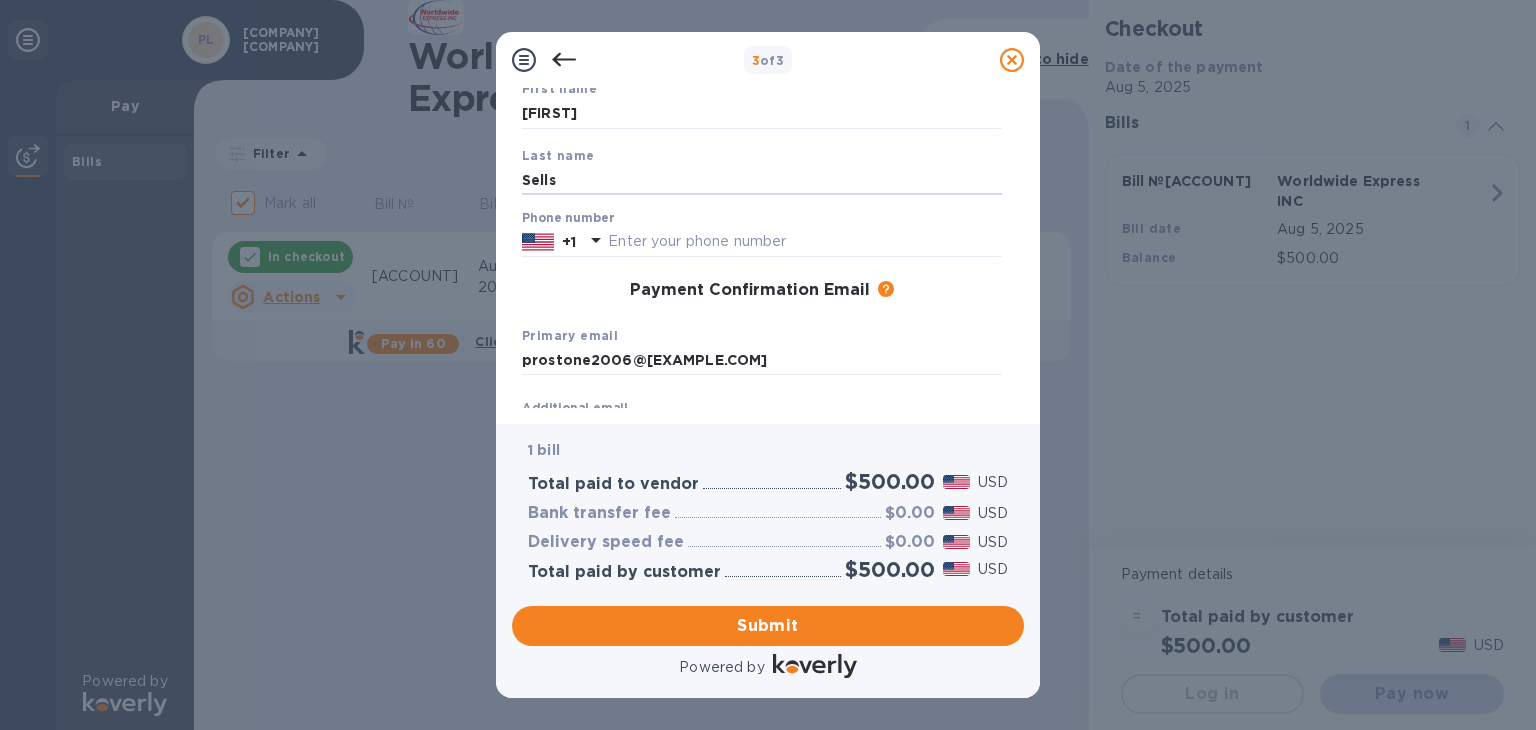 scroll, scrollTop: 147, scrollLeft: 0, axis: vertical 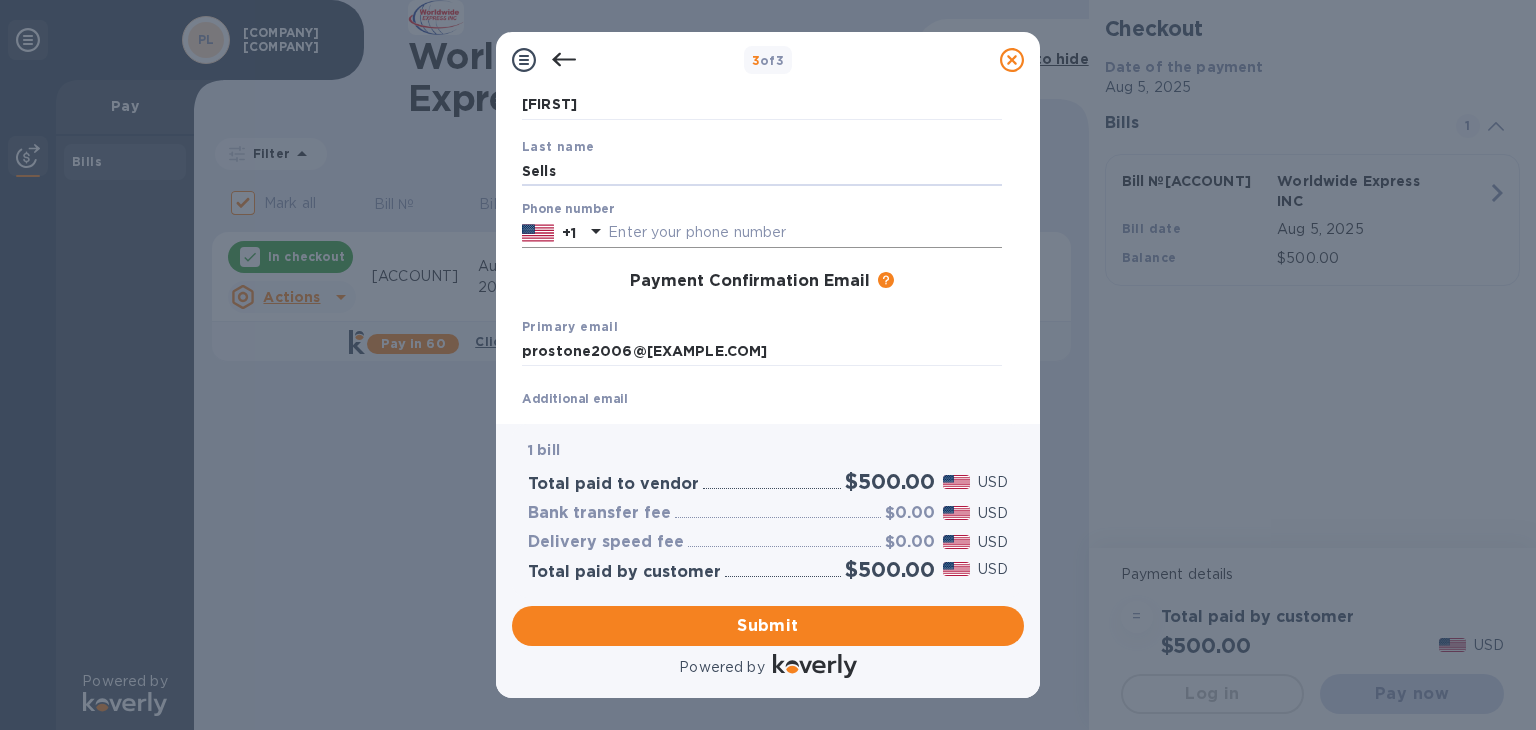 type on "Sells" 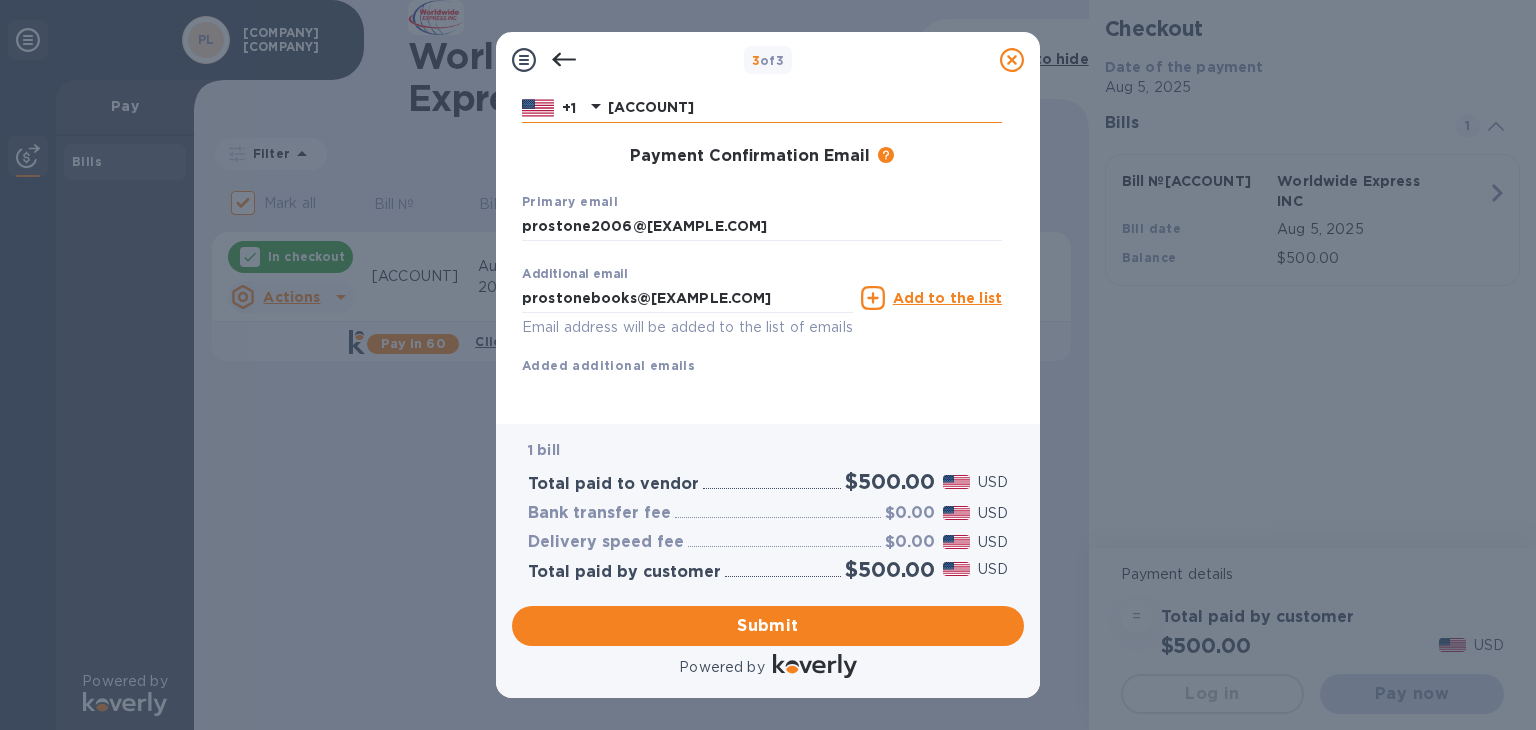 scroll, scrollTop: 297, scrollLeft: 0, axis: vertical 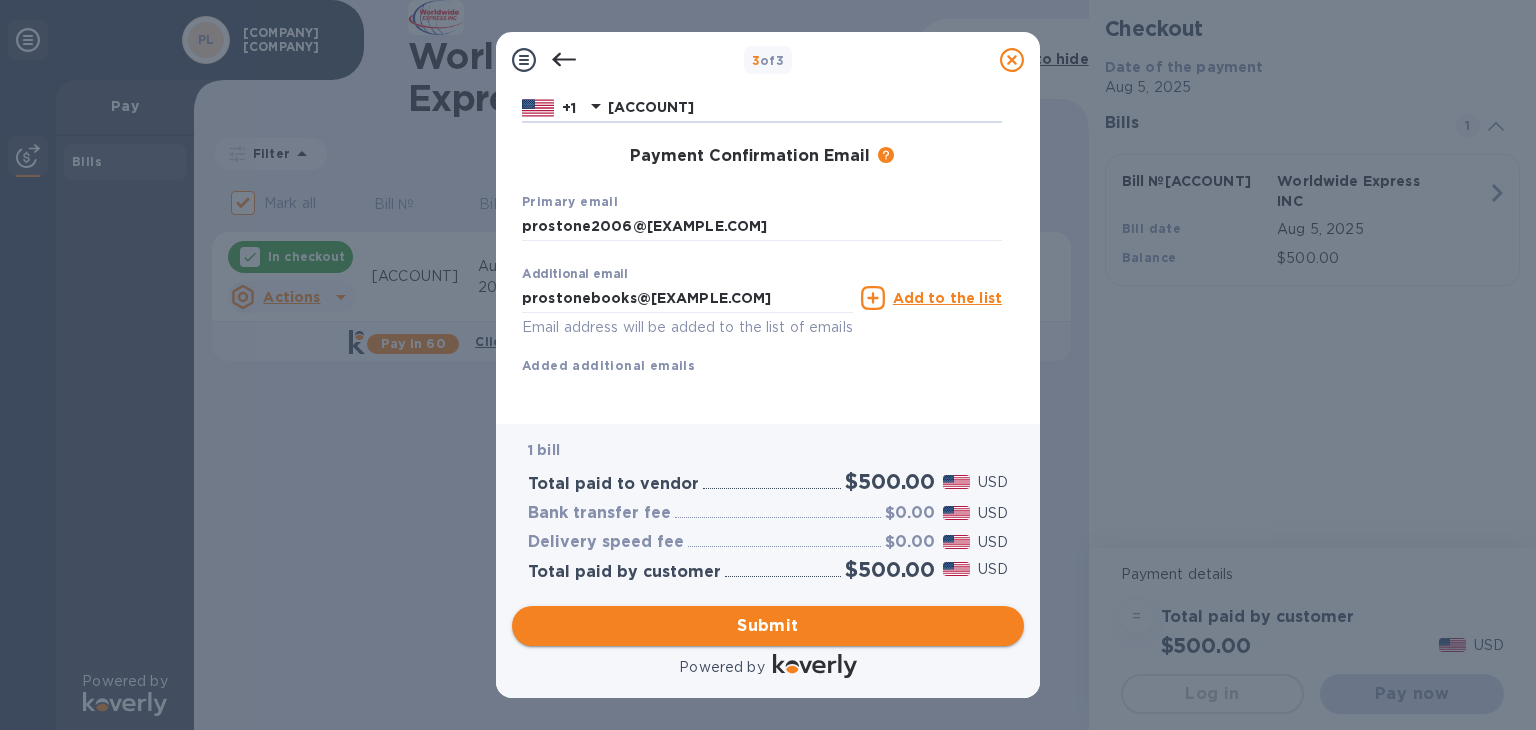 type on "[ACCOUNT]" 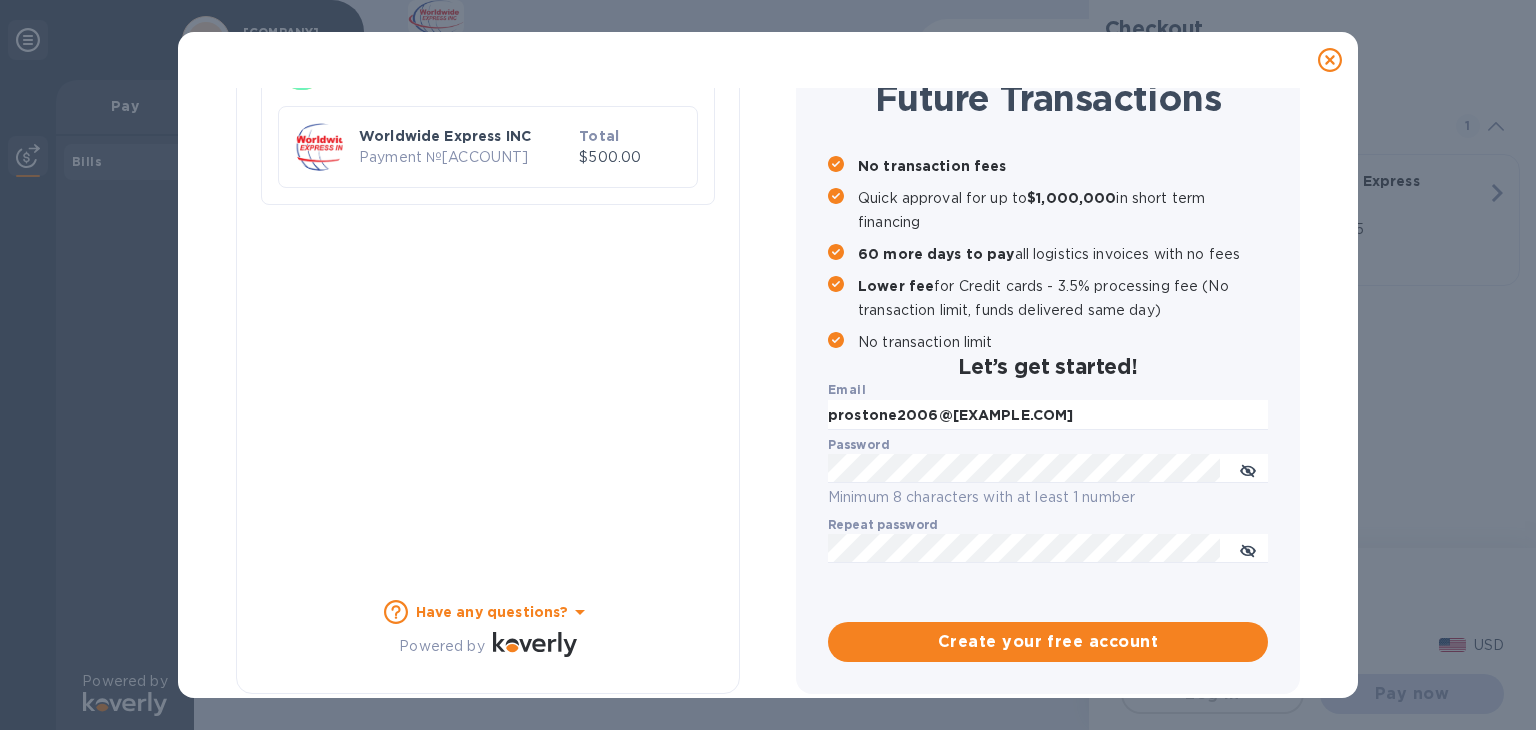 checkbox on "false" 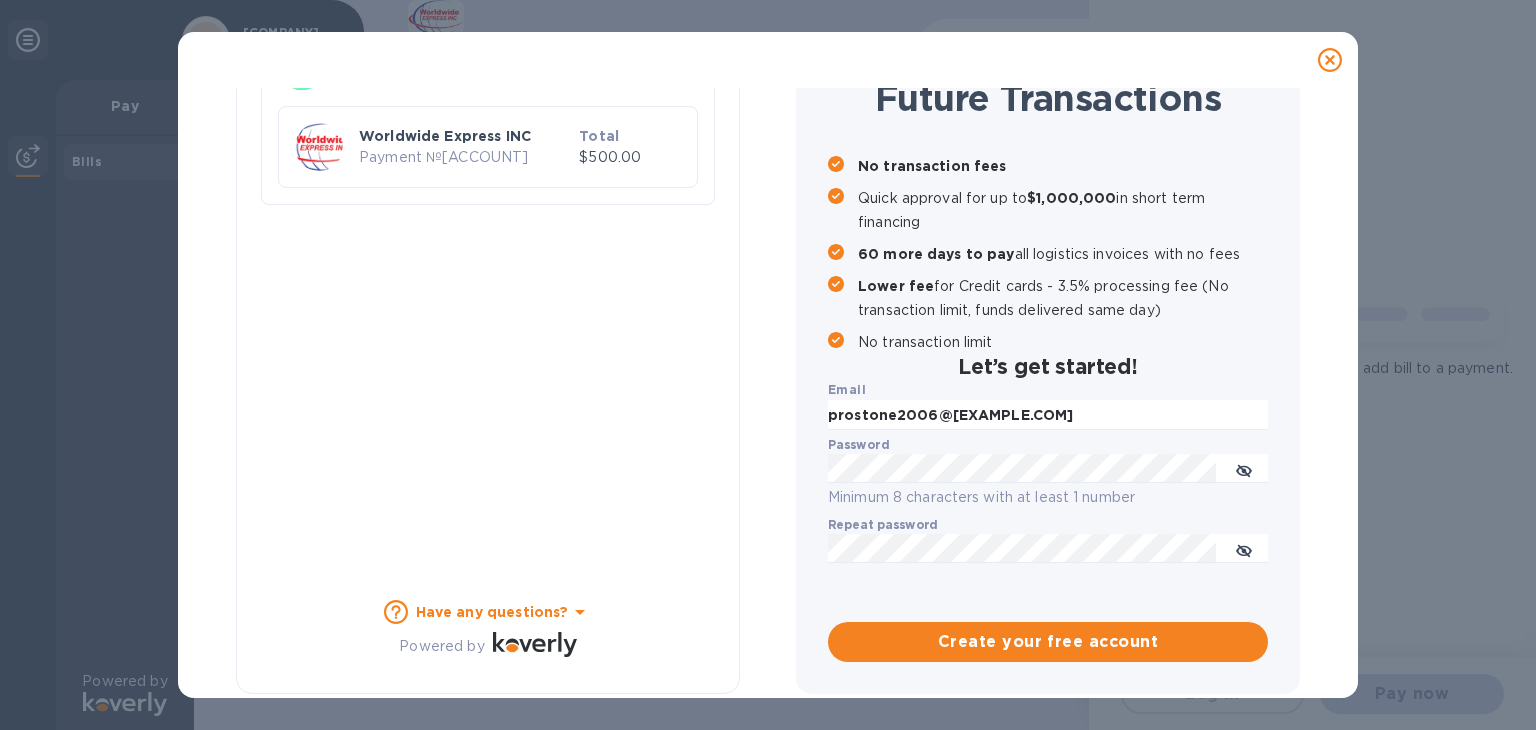 scroll, scrollTop: 190, scrollLeft: 0, axis: vertical 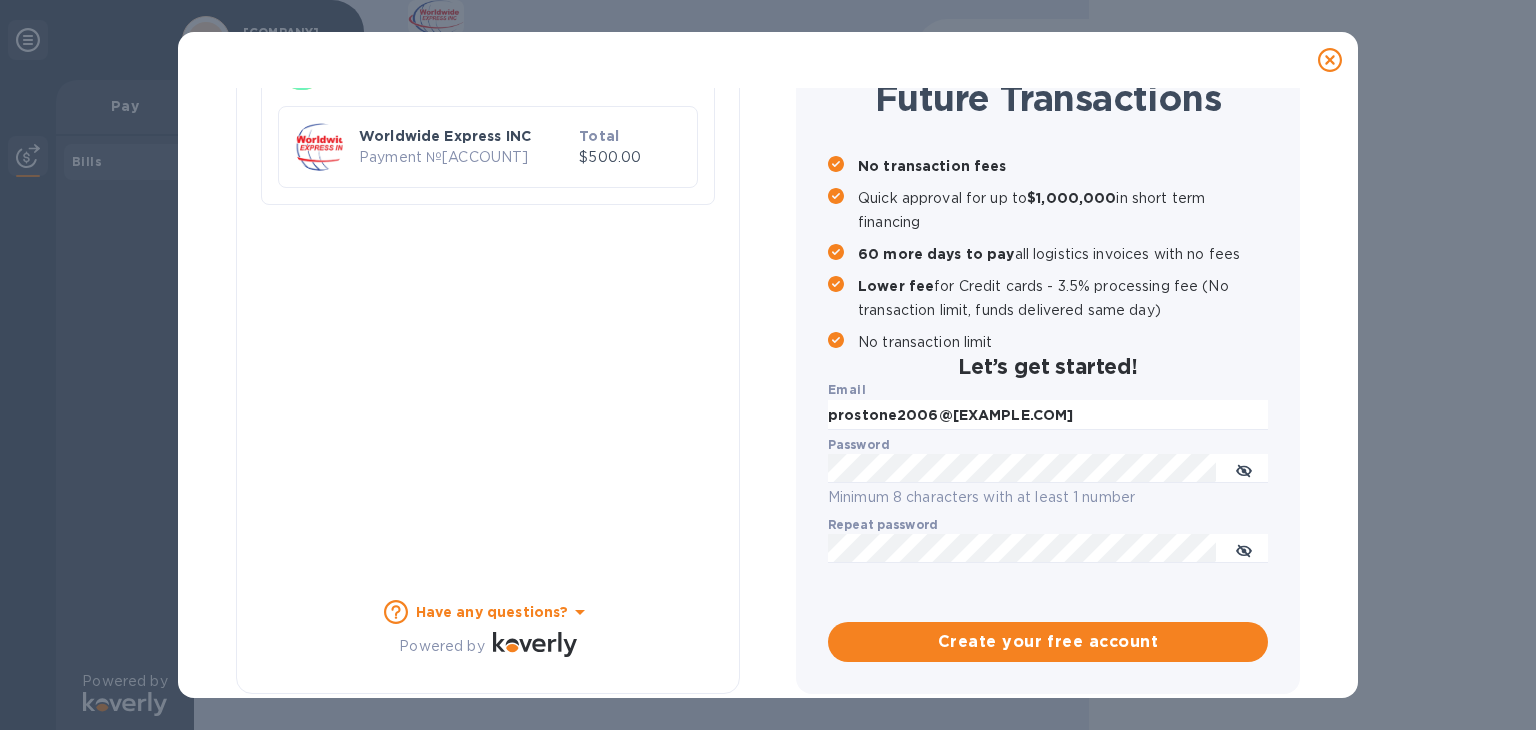 click on "Payment № [ACCOUNT]" at bounding box center [465, 157] 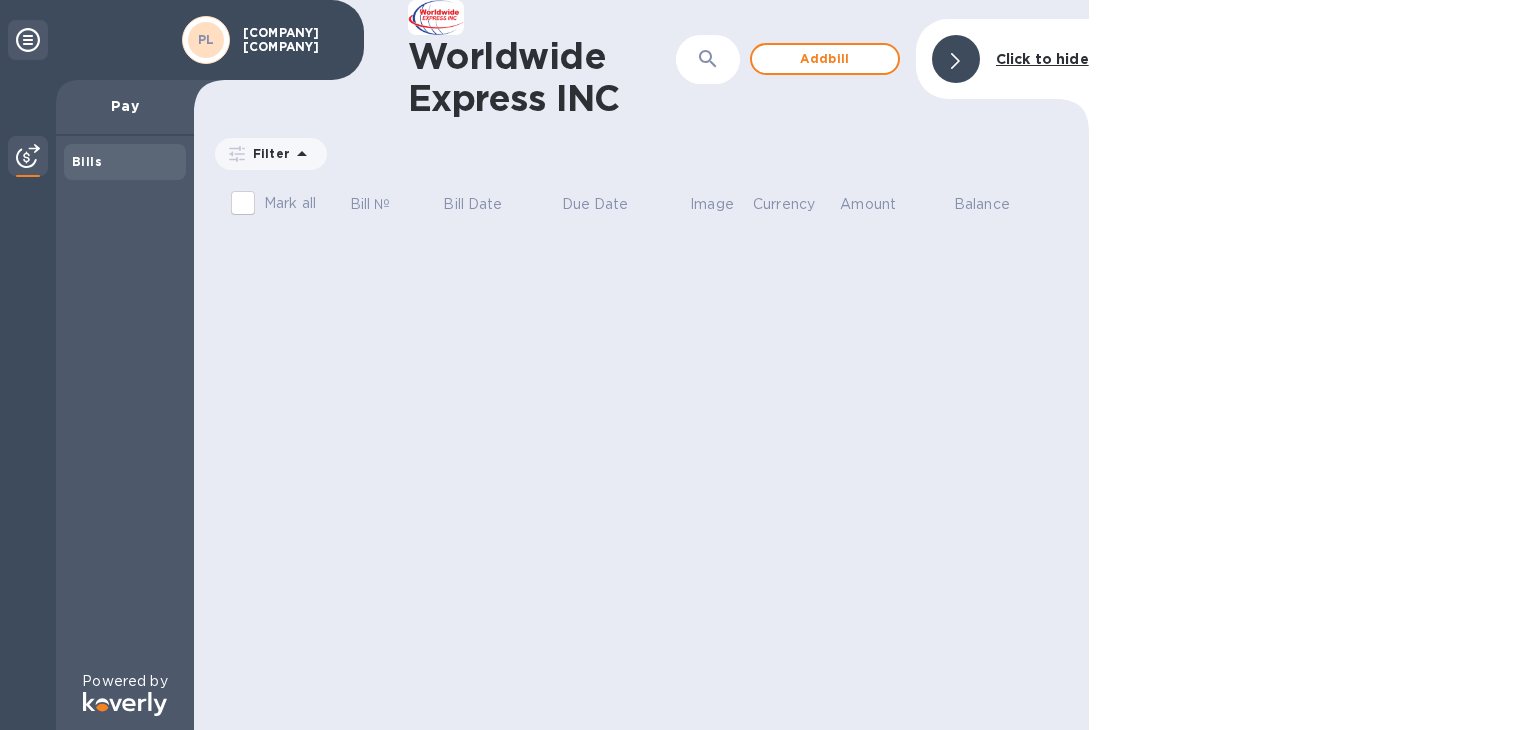click on "Bills" at bounding box center (87, 161) 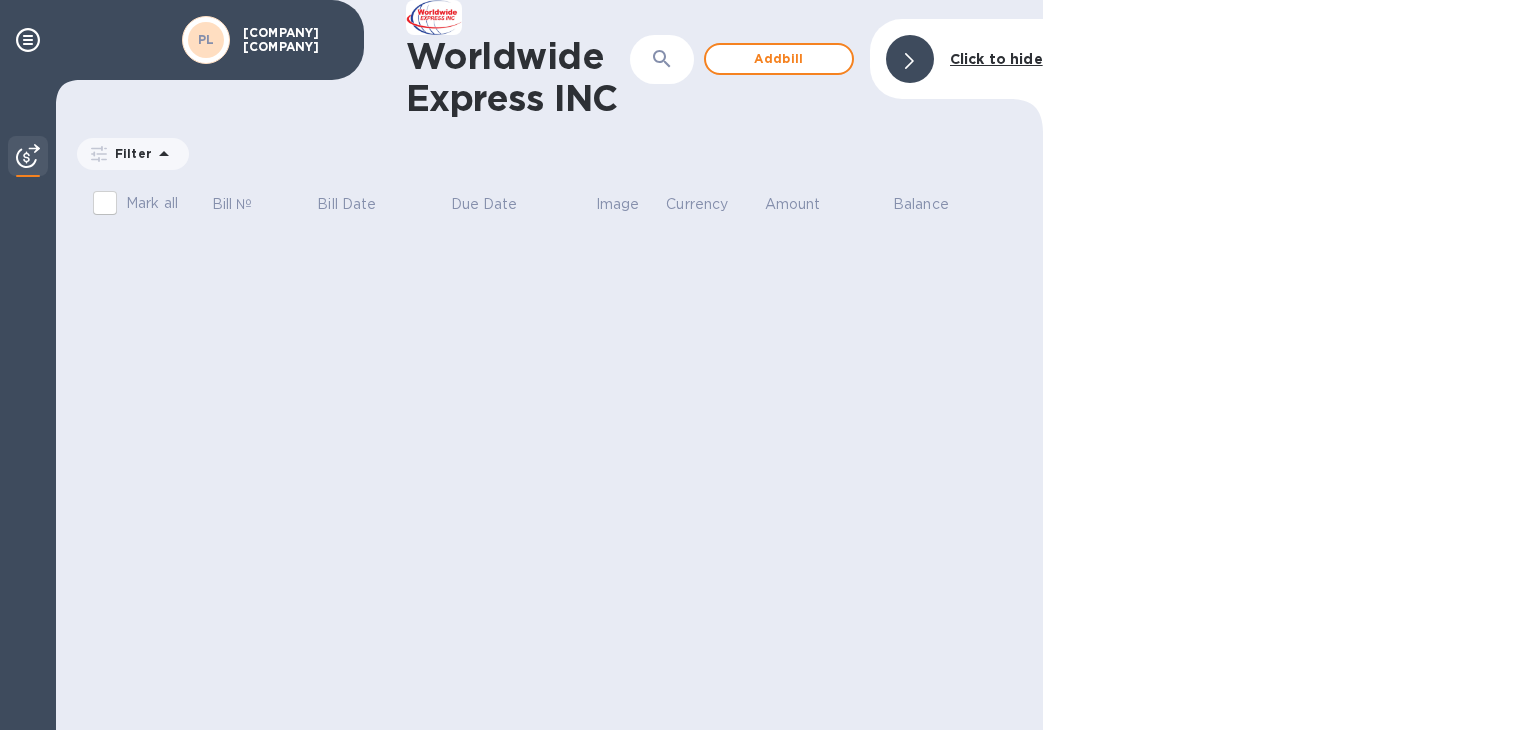 click on "Worldwide Express INC" at bounding box center [518, 77] 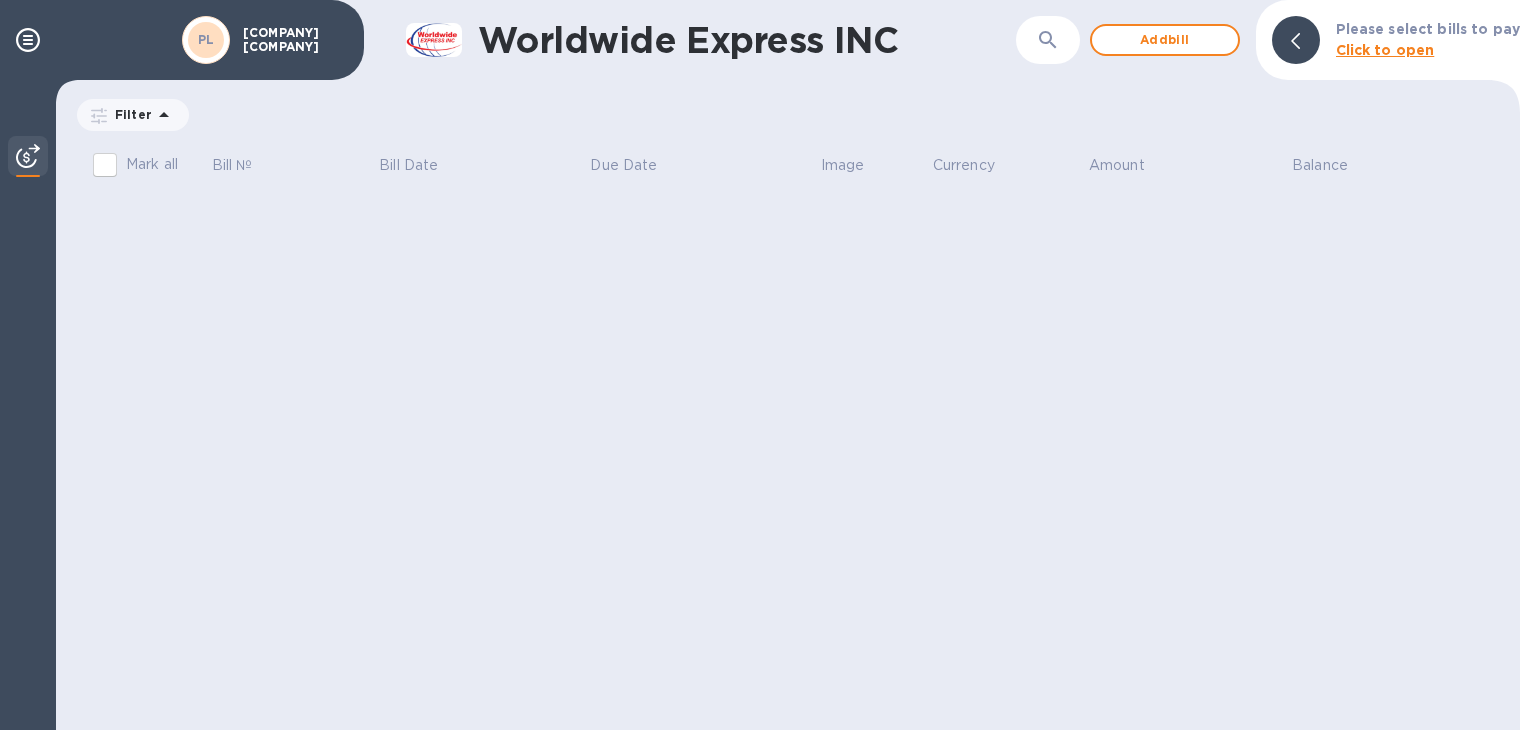 click on "[COMPANY] [COMPANY]" at bounding box center (293, 40) 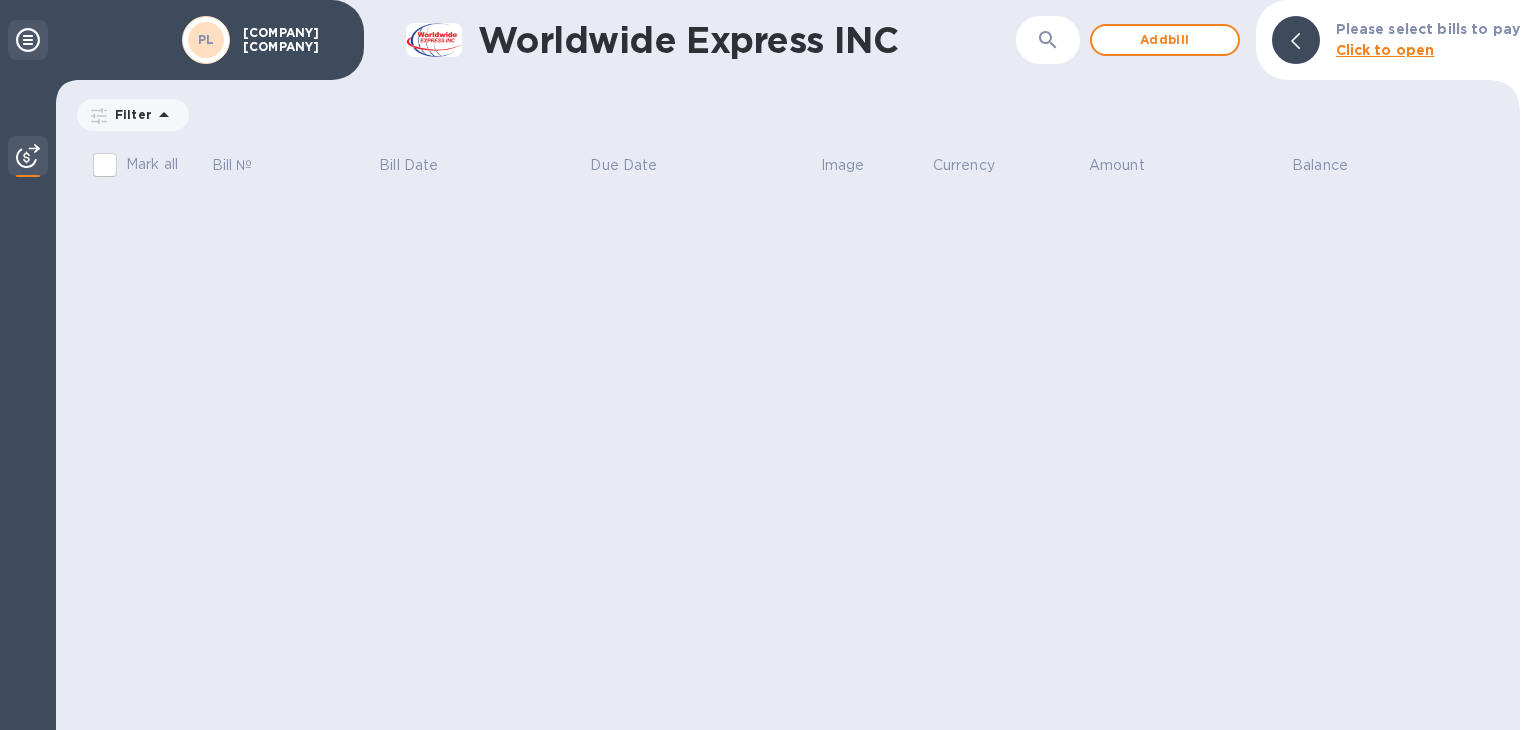 click 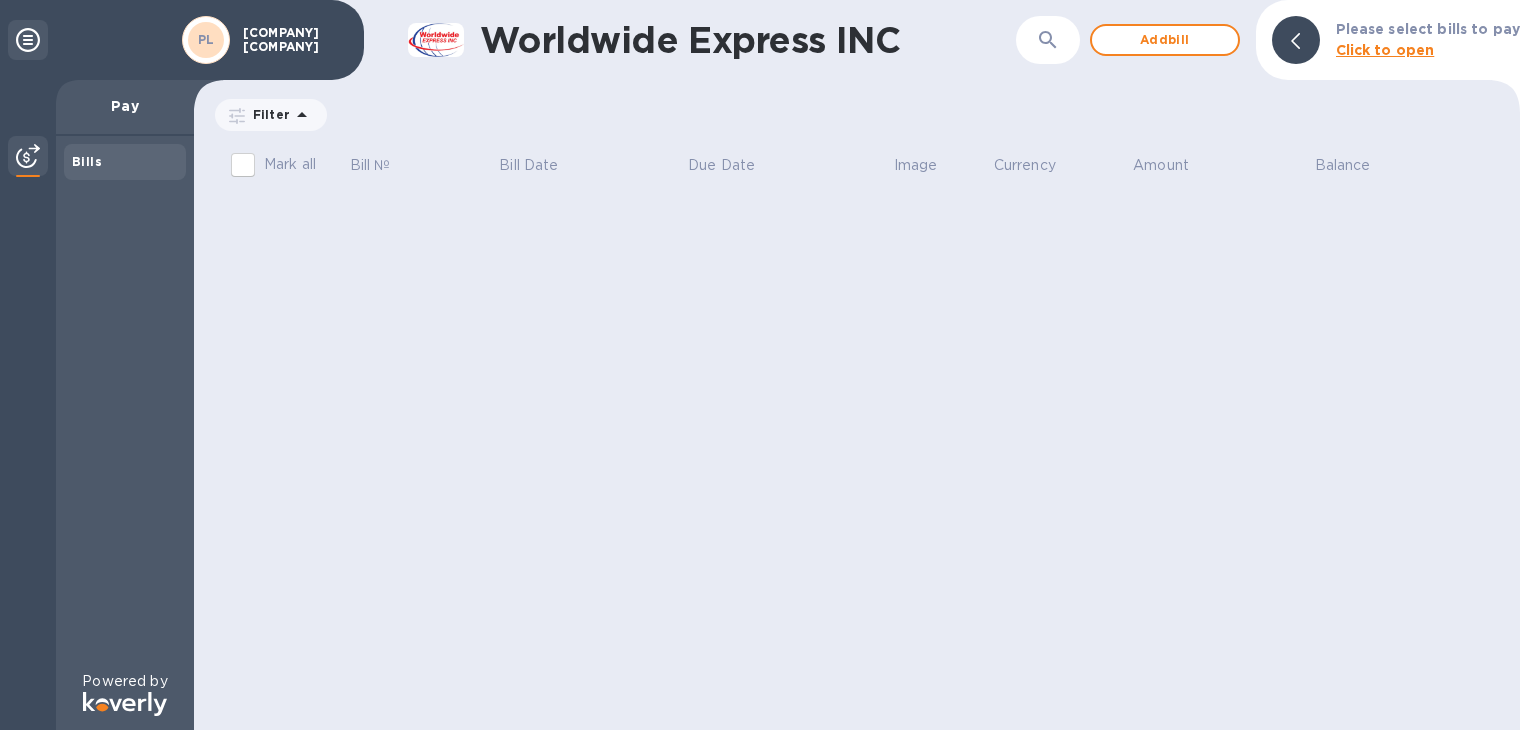click on "Bills" at bounding box center (87, 161) 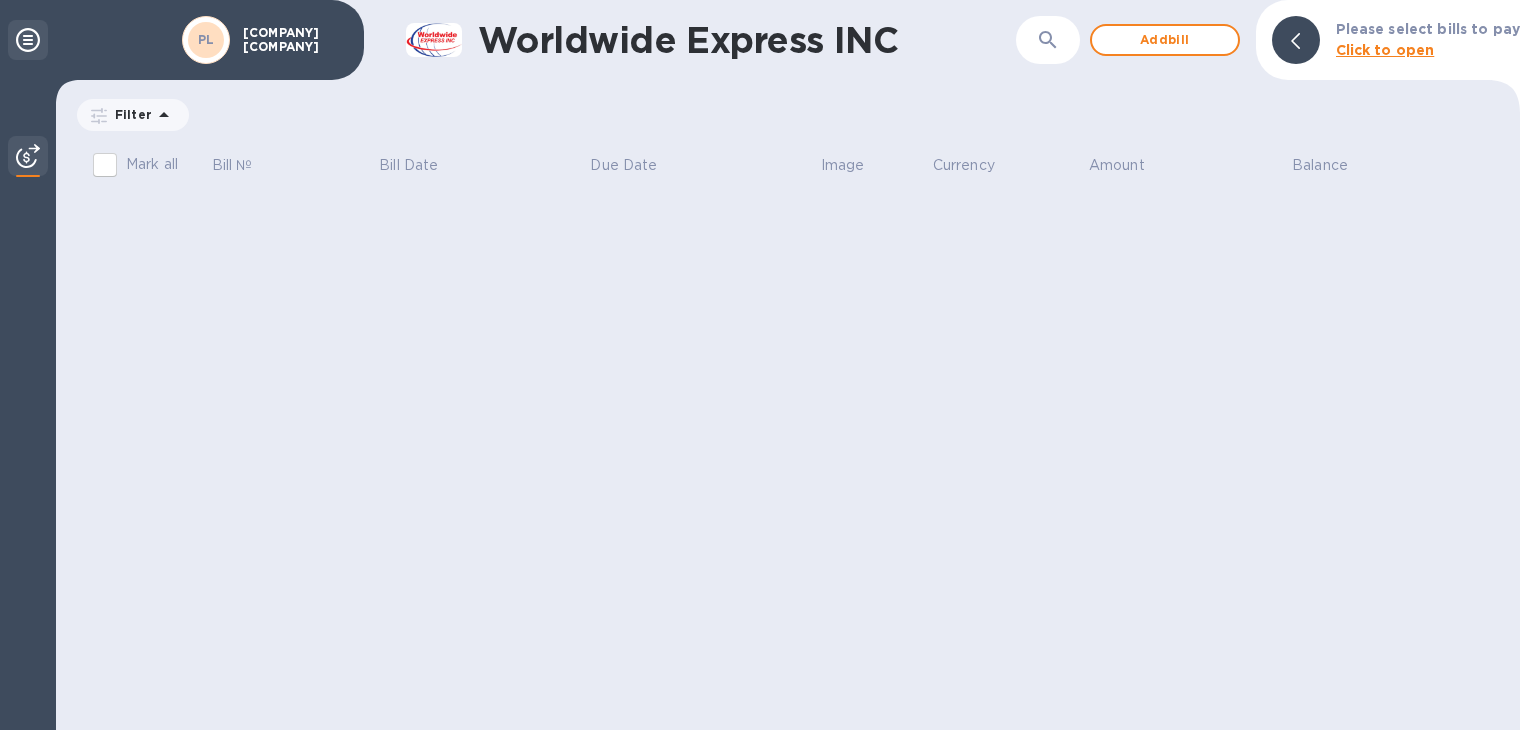 click 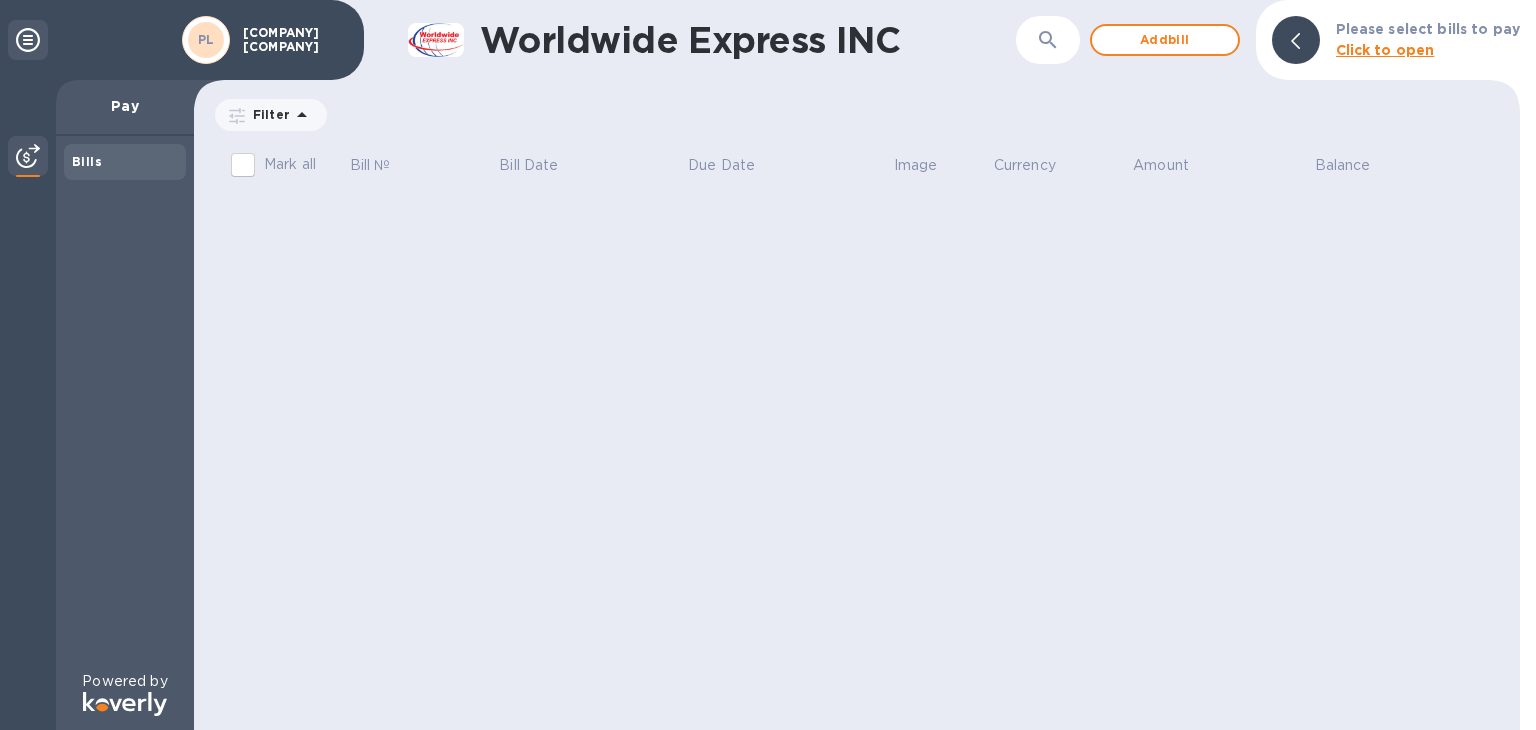 click at bounding box center (28, 156) 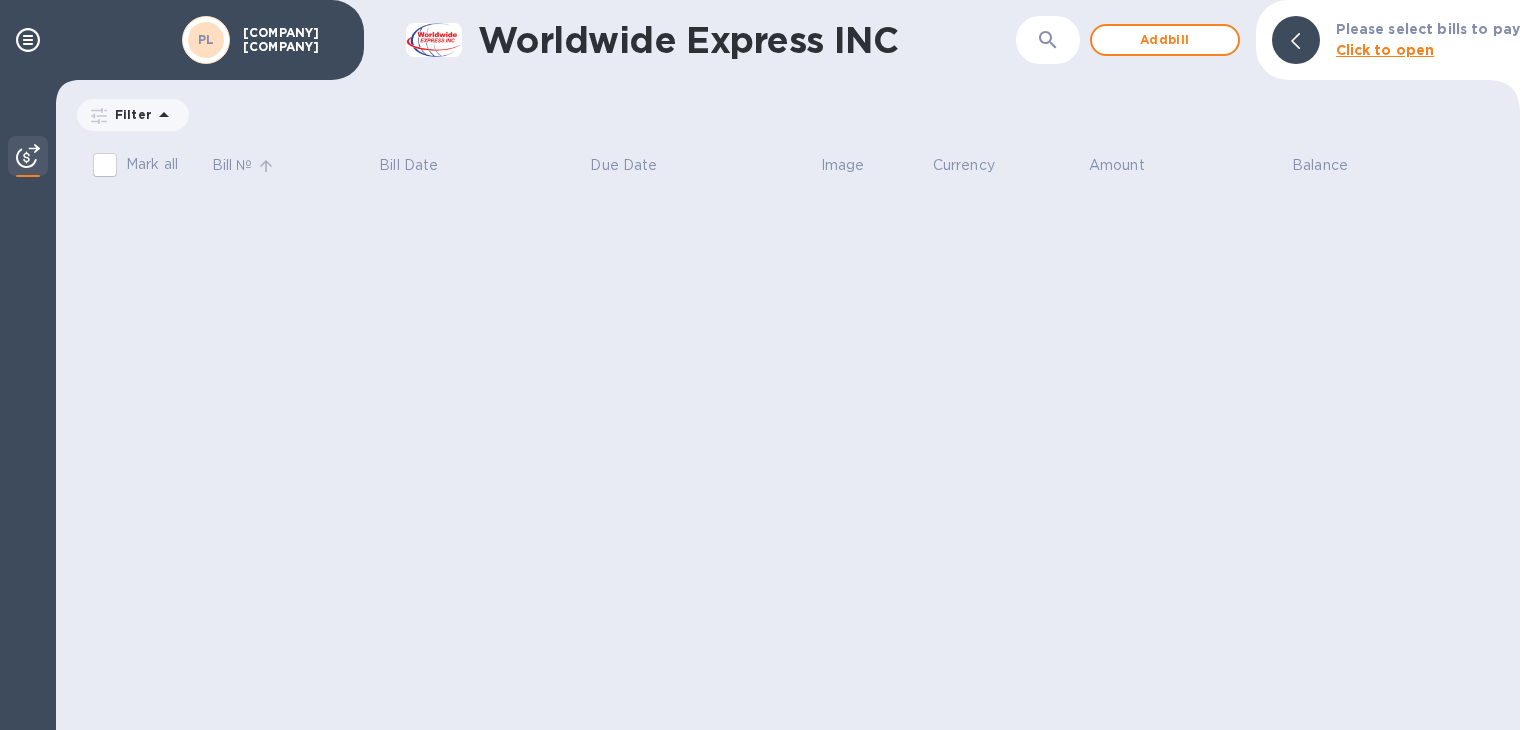 click on "Bill №" at bounding box center [232, 165] 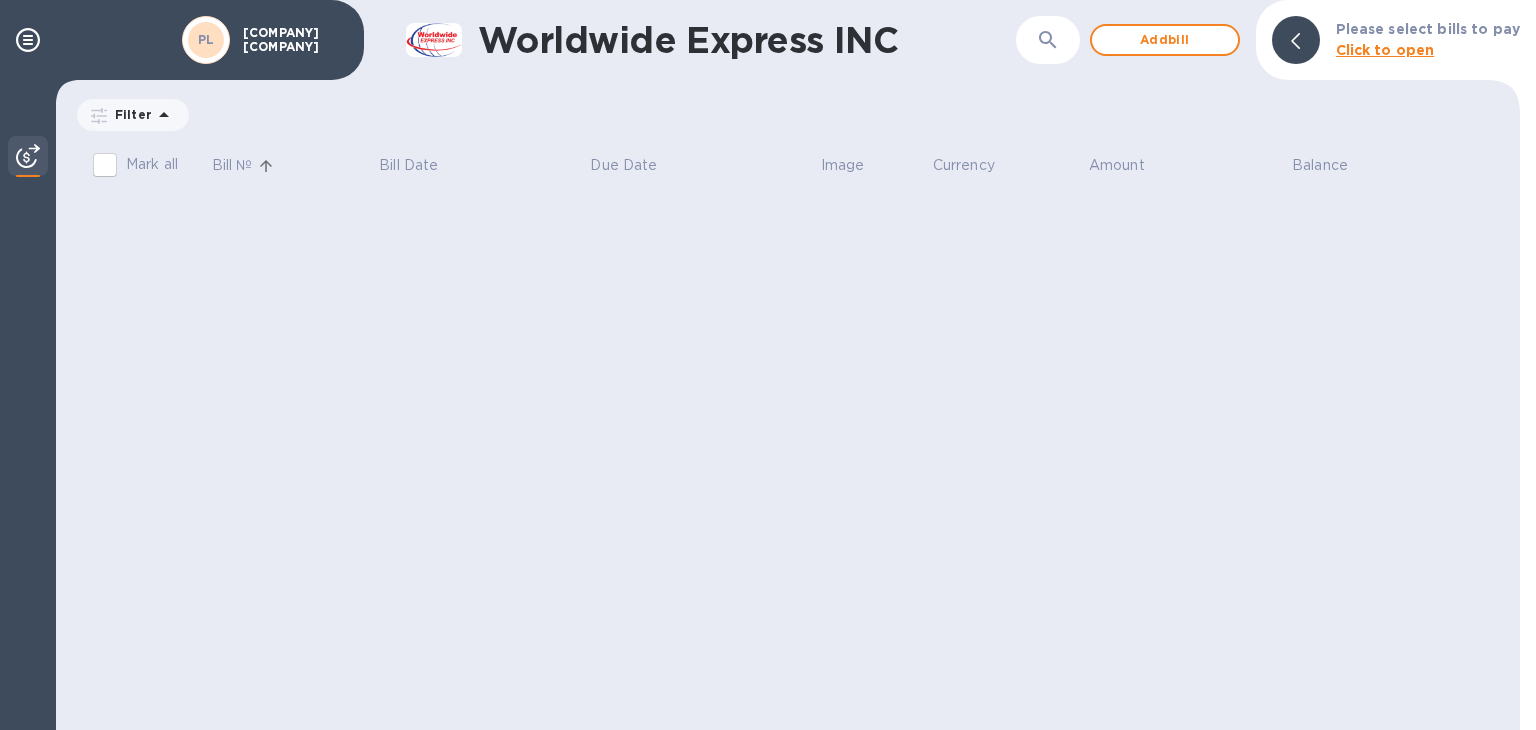 click 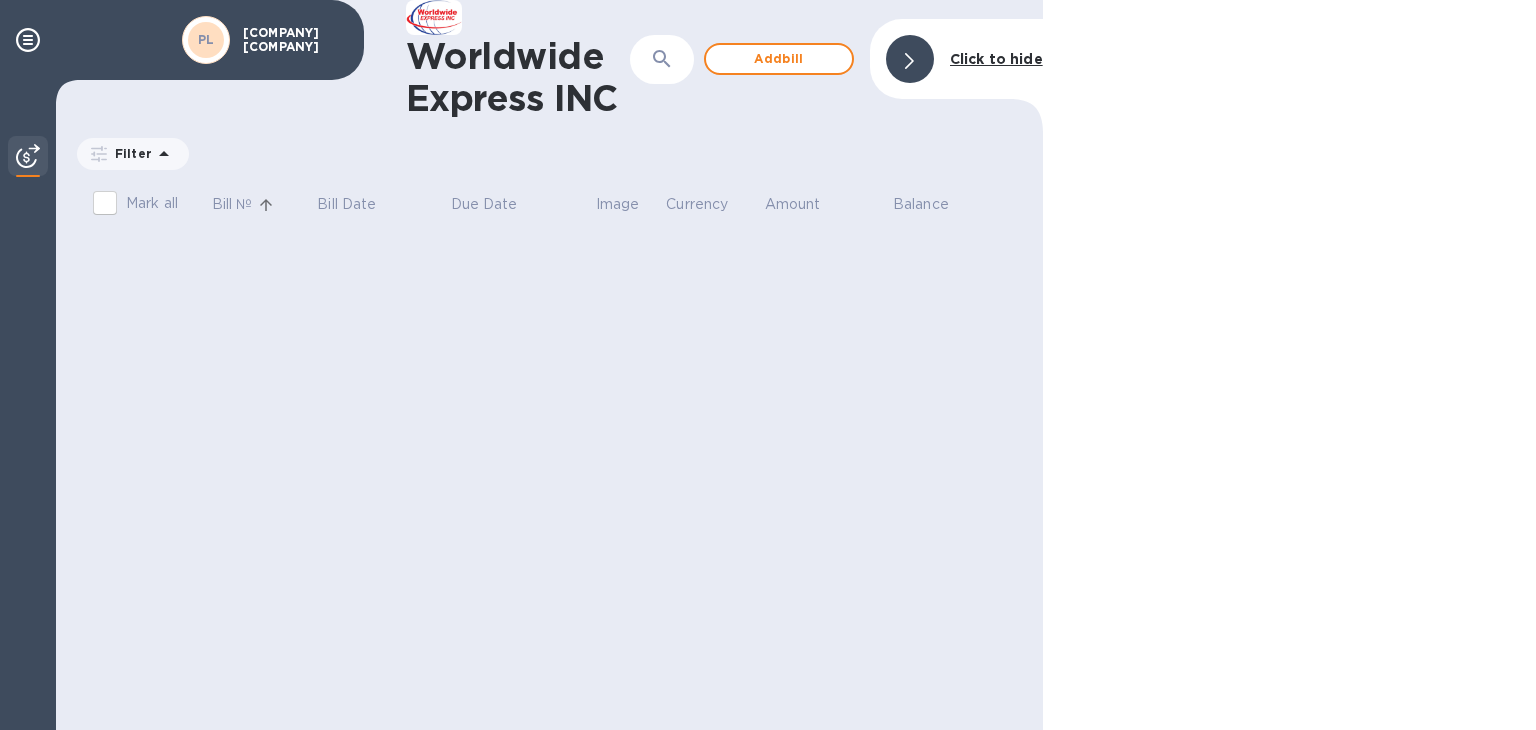 scroll, scrollTop: 0, scrollLeft: 0, axis: both 